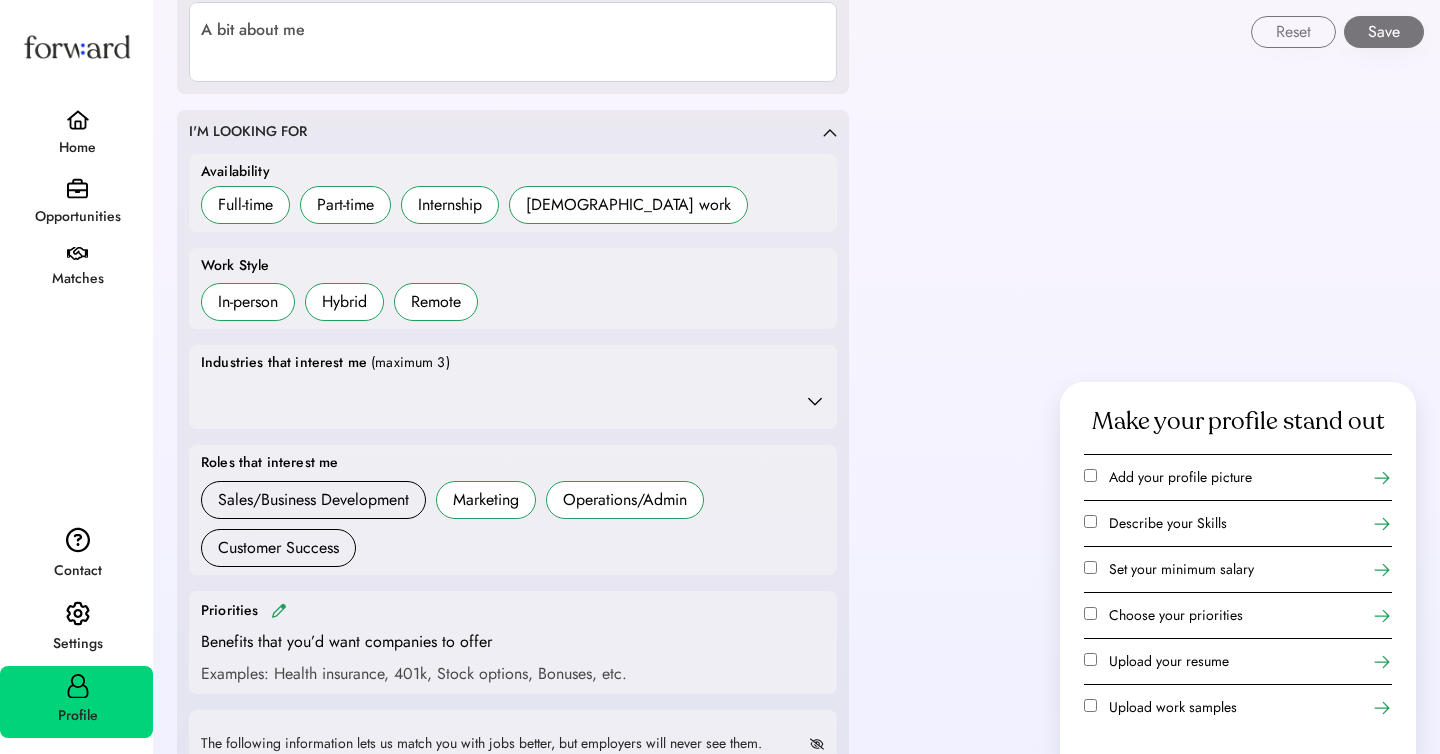 scroll, scrollTop: 0, scrollLeft: 0, axis: both 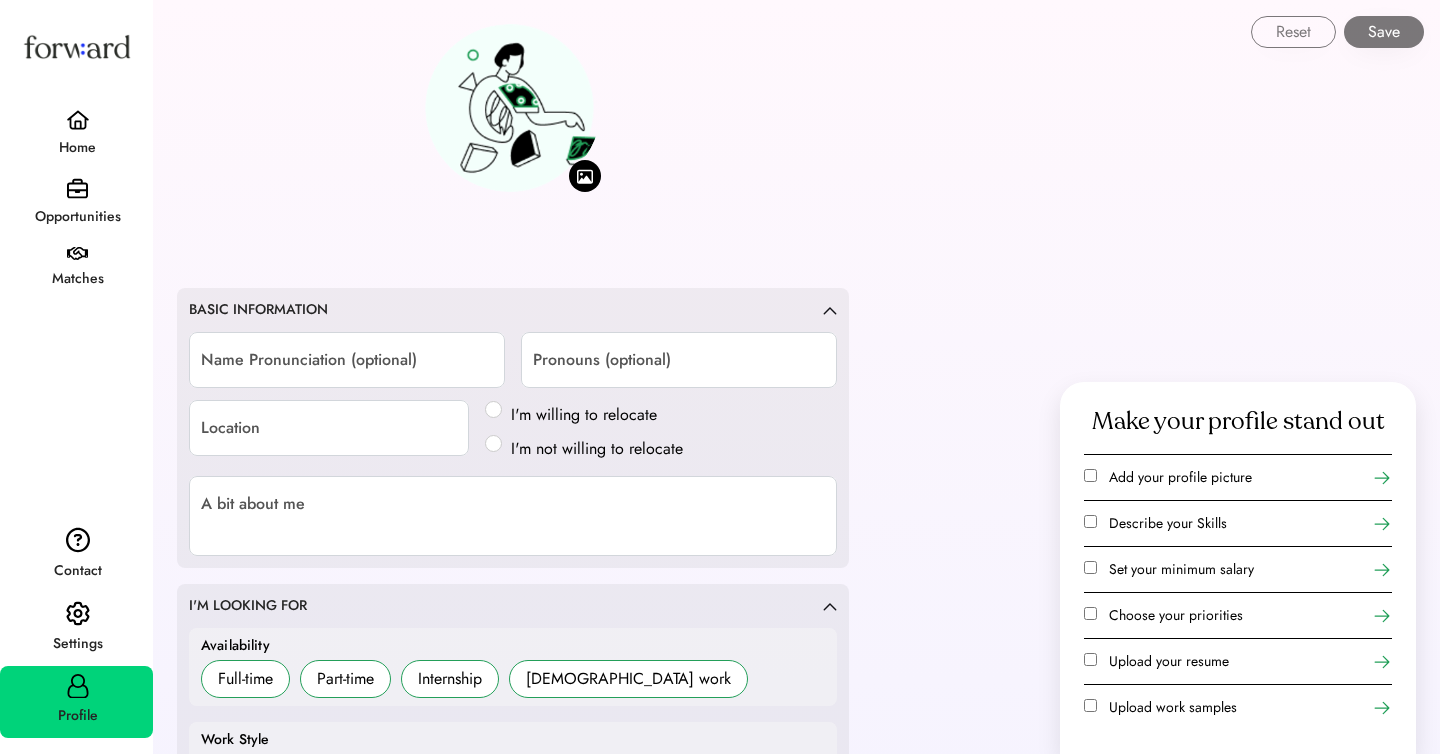 click 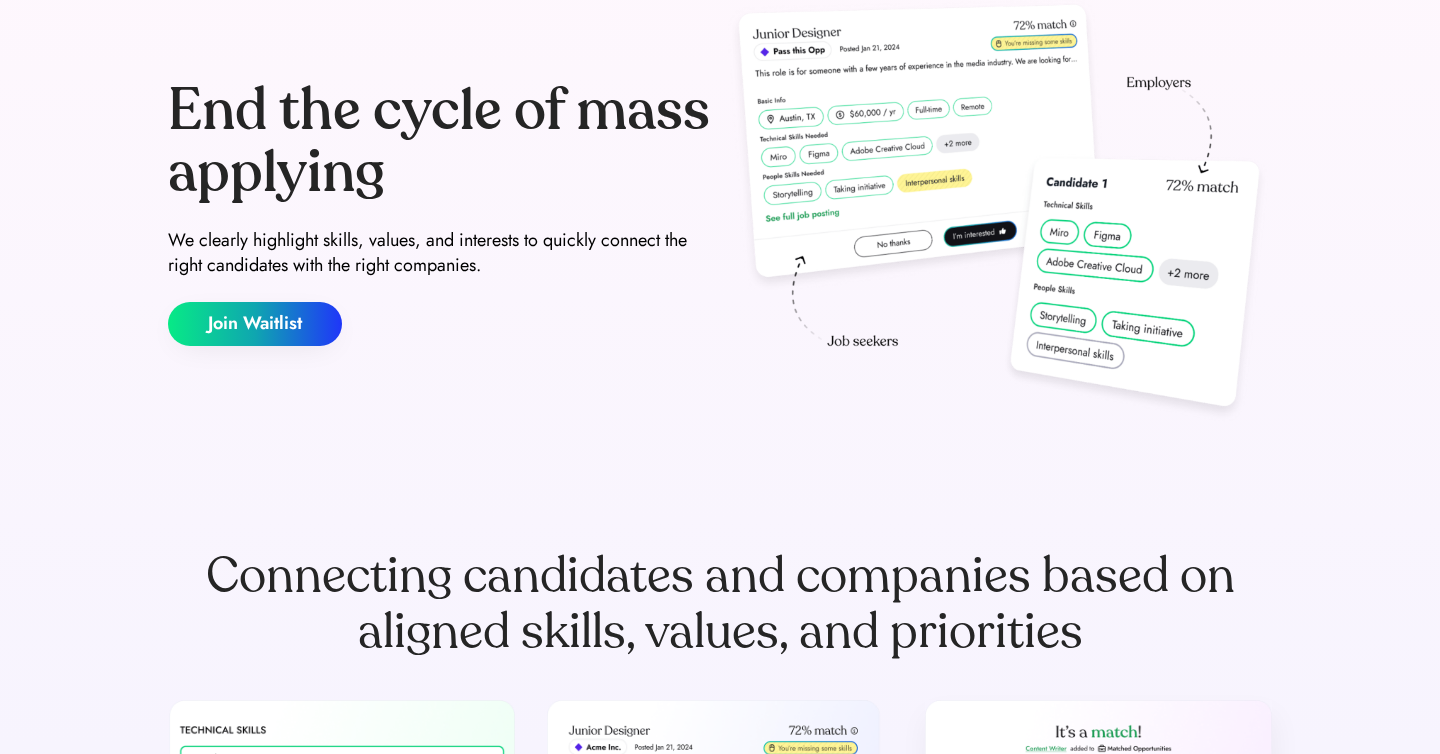 scroll, scrollTop: 0, scrollLeft: 0, axis: both 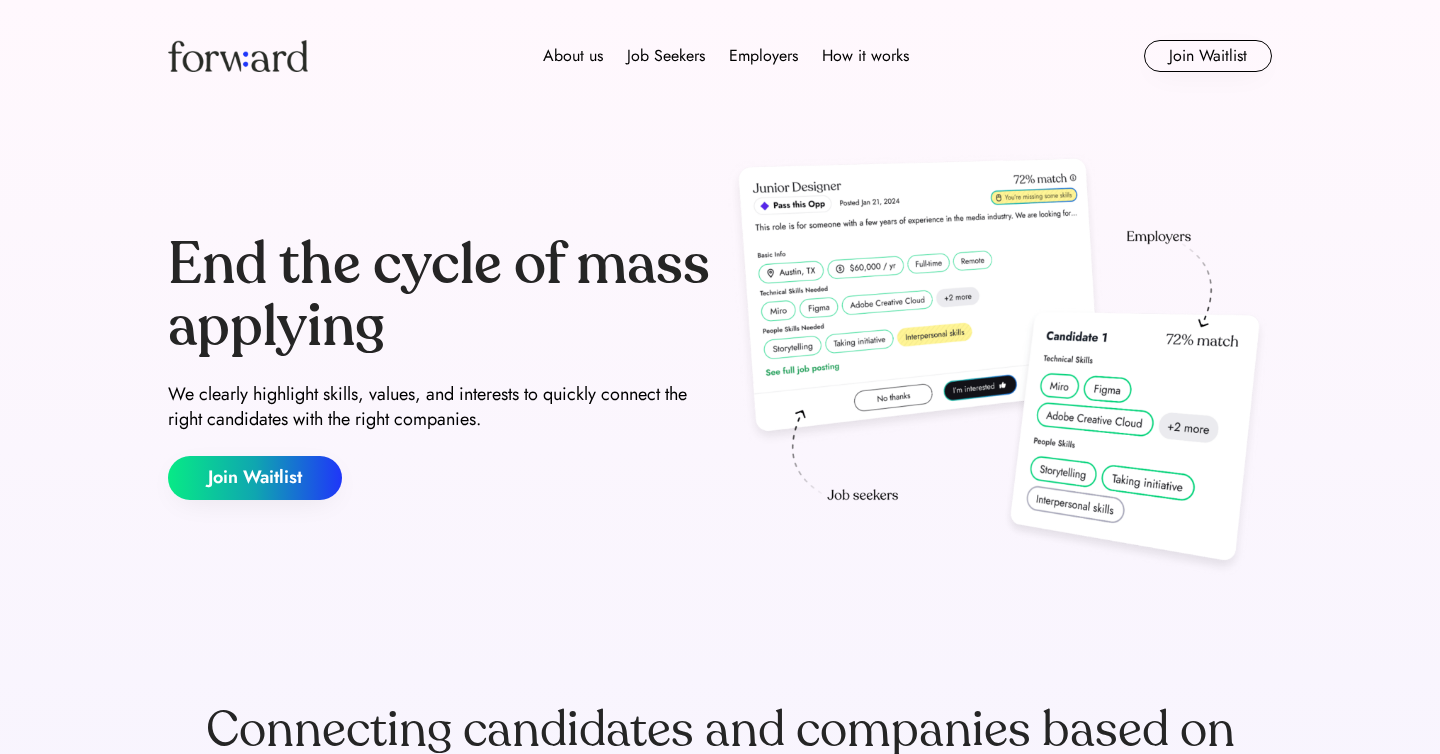 click at bounding box center [238, 56] 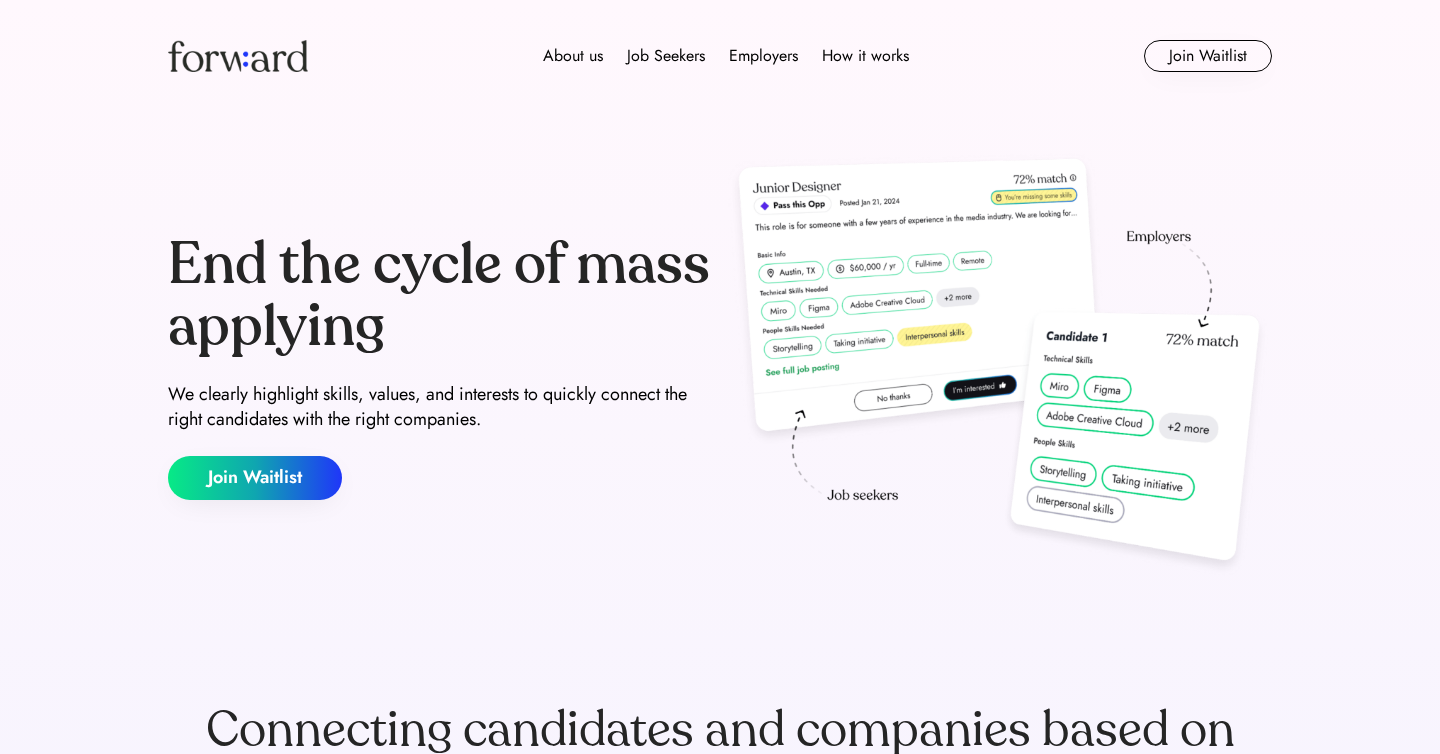 scroll, scrollTop: 0, scrollLeft: 0, axis: both 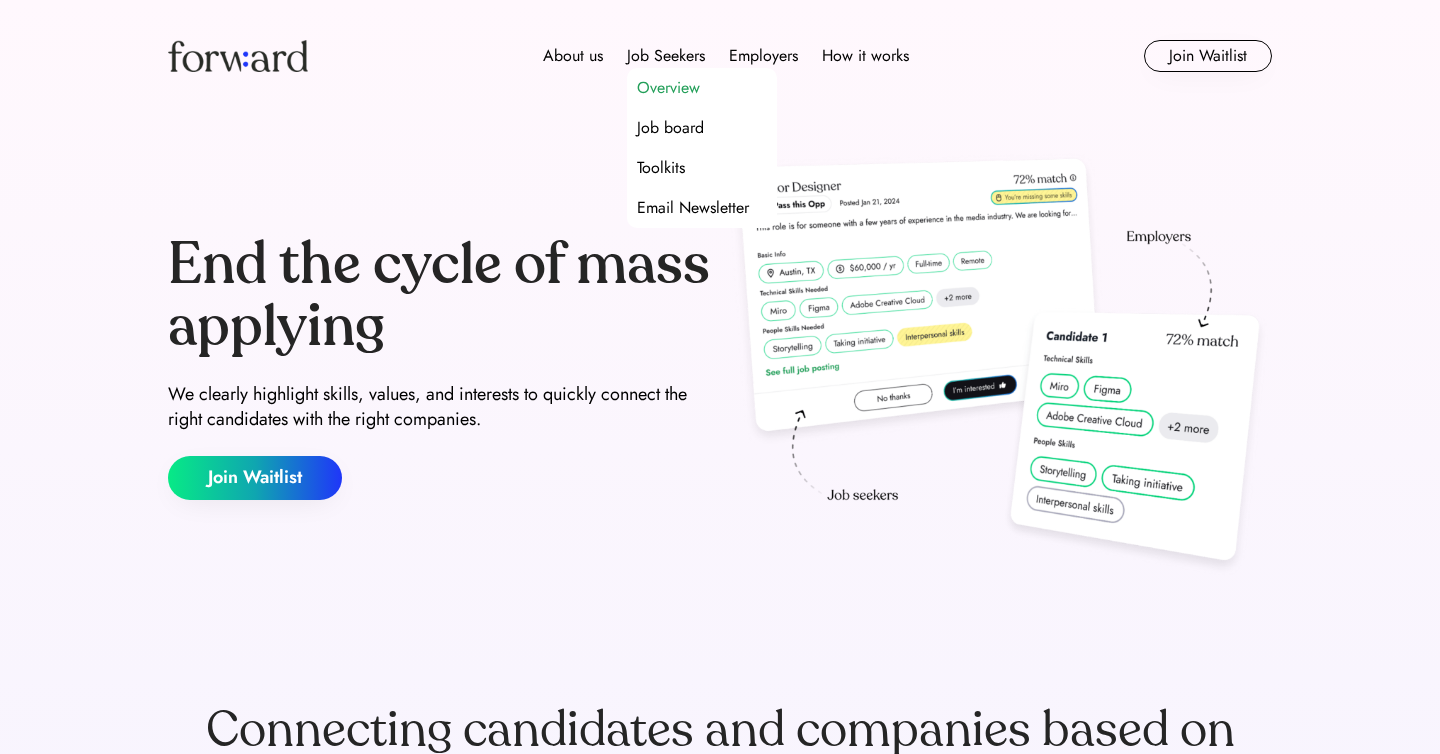 click on "Overview" at bounding box center (668, 88) 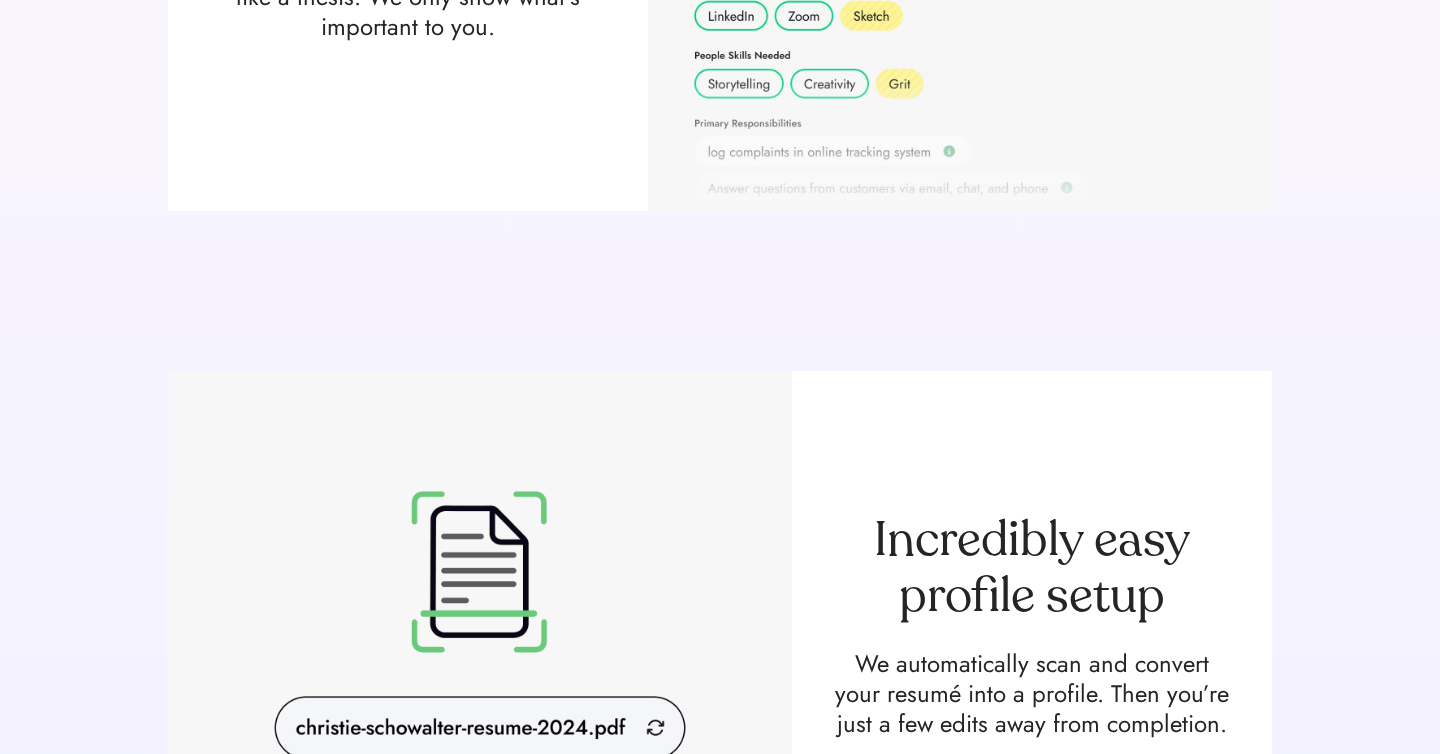 scroll, scrollTop: 0, scrollLeft: 0, axis: both 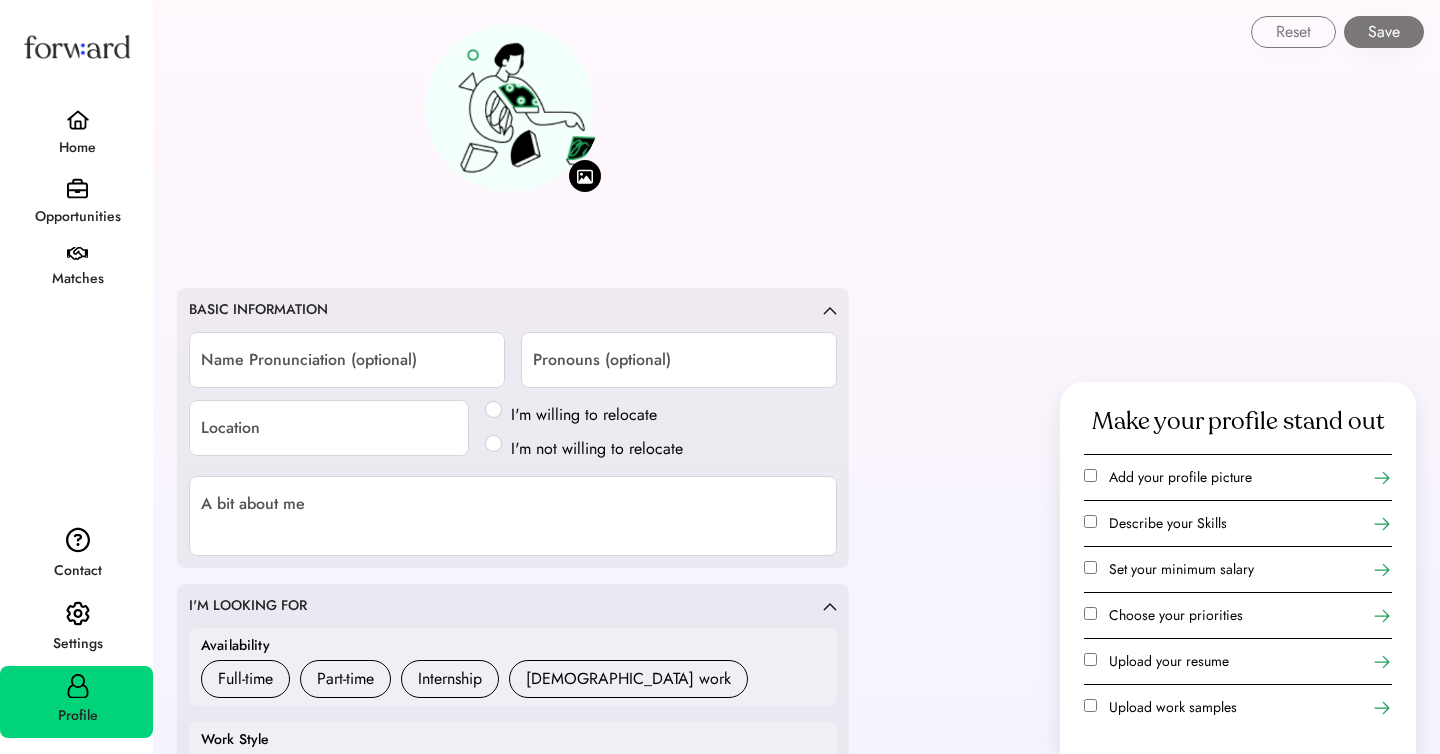 click on "Home" at bounding box center [77, 148] 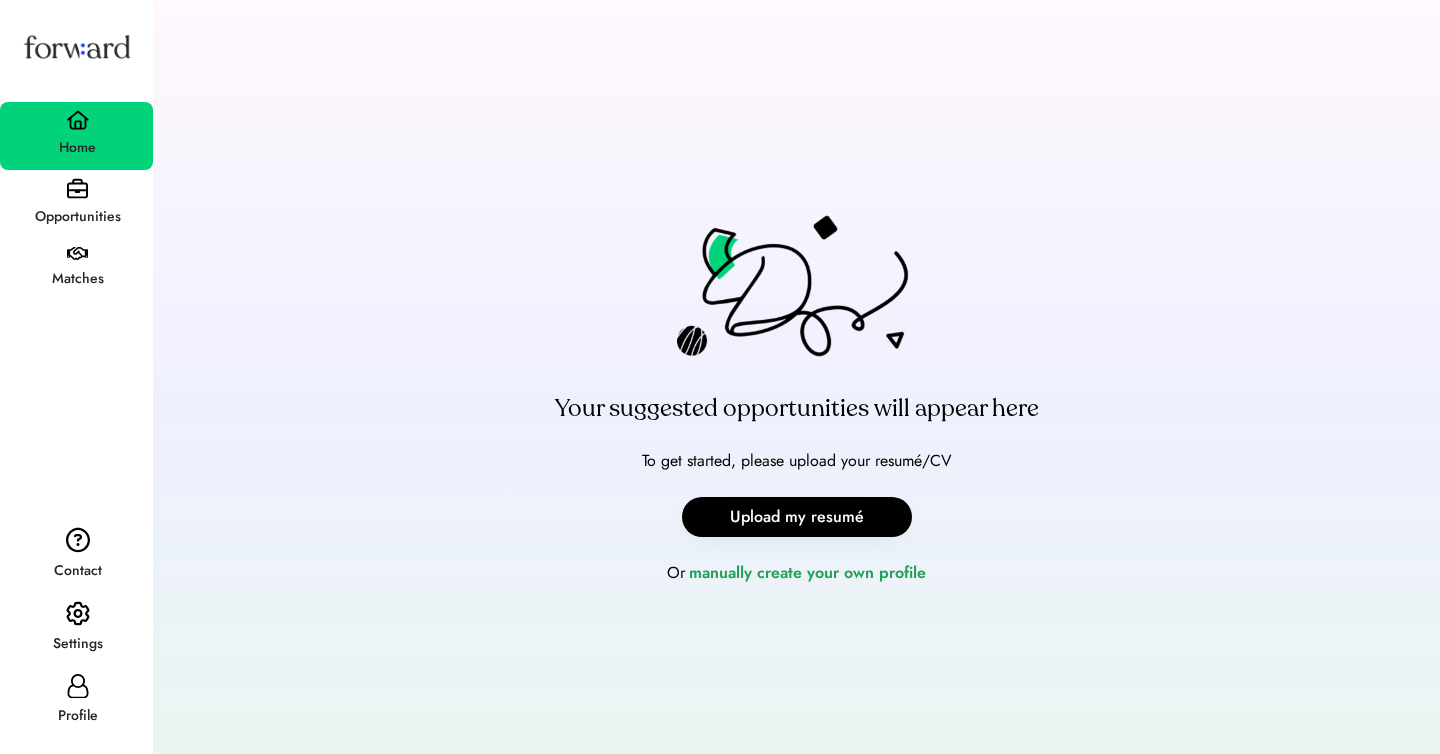 click on "Opportunities" at bounding box center (77, 217) 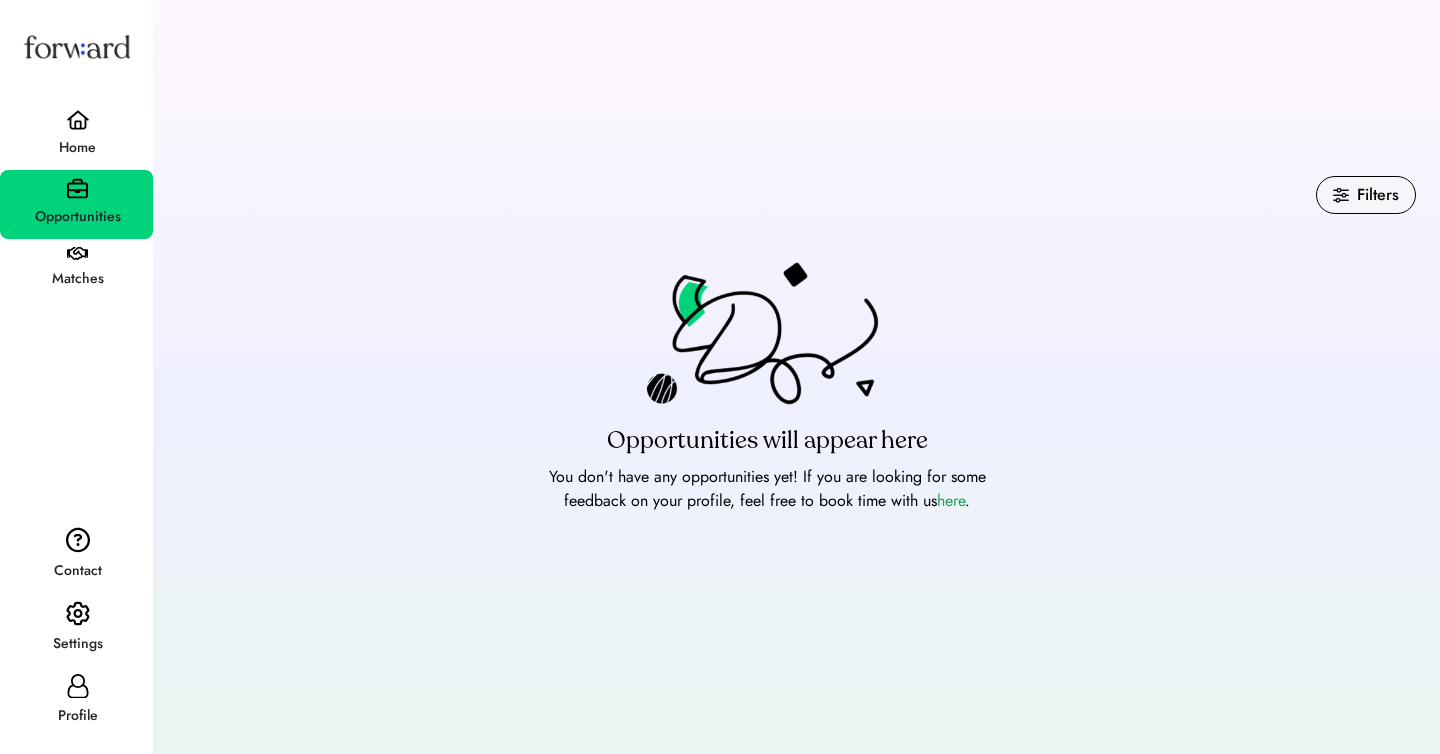 scroll, scrollTop: 23, scrollLeft: 0, axis: vertical 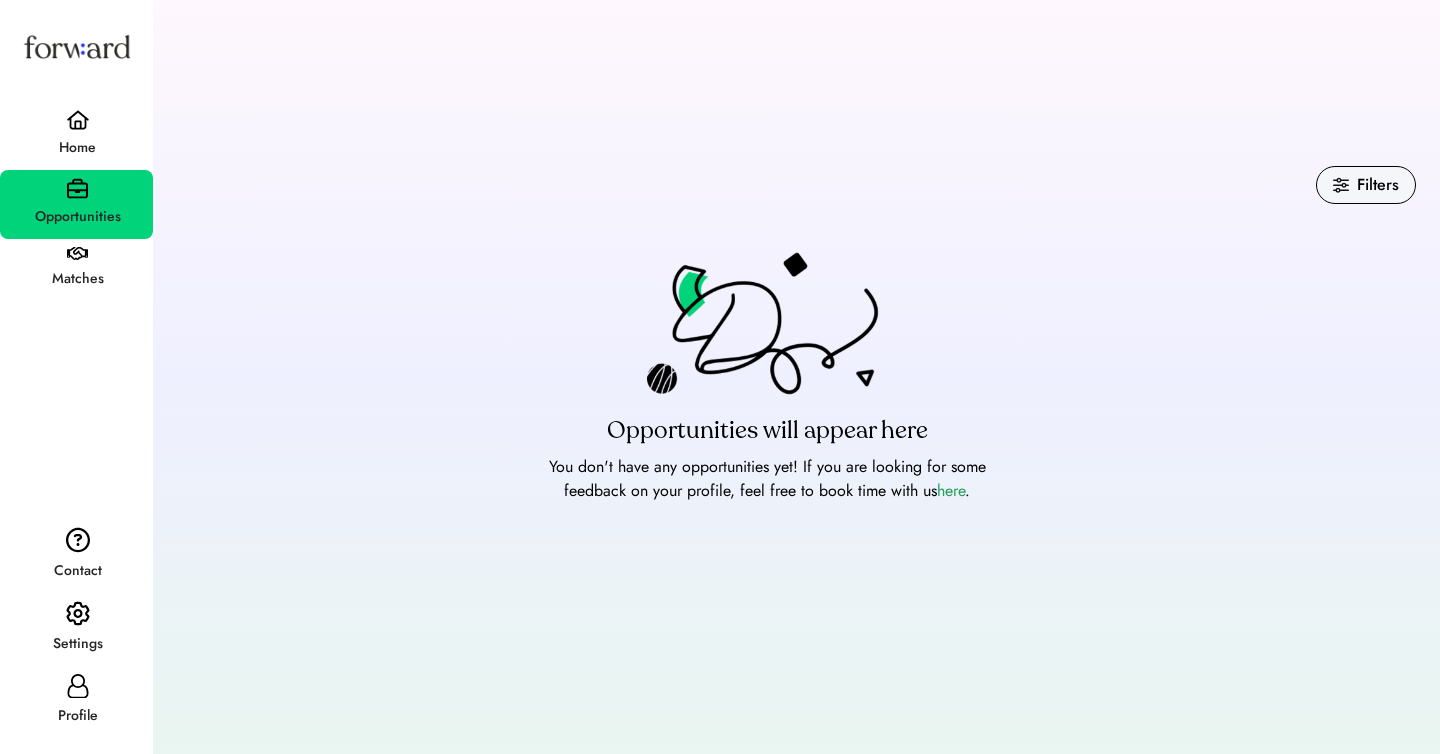 click on "Profile" at bounding box center [76, 702] 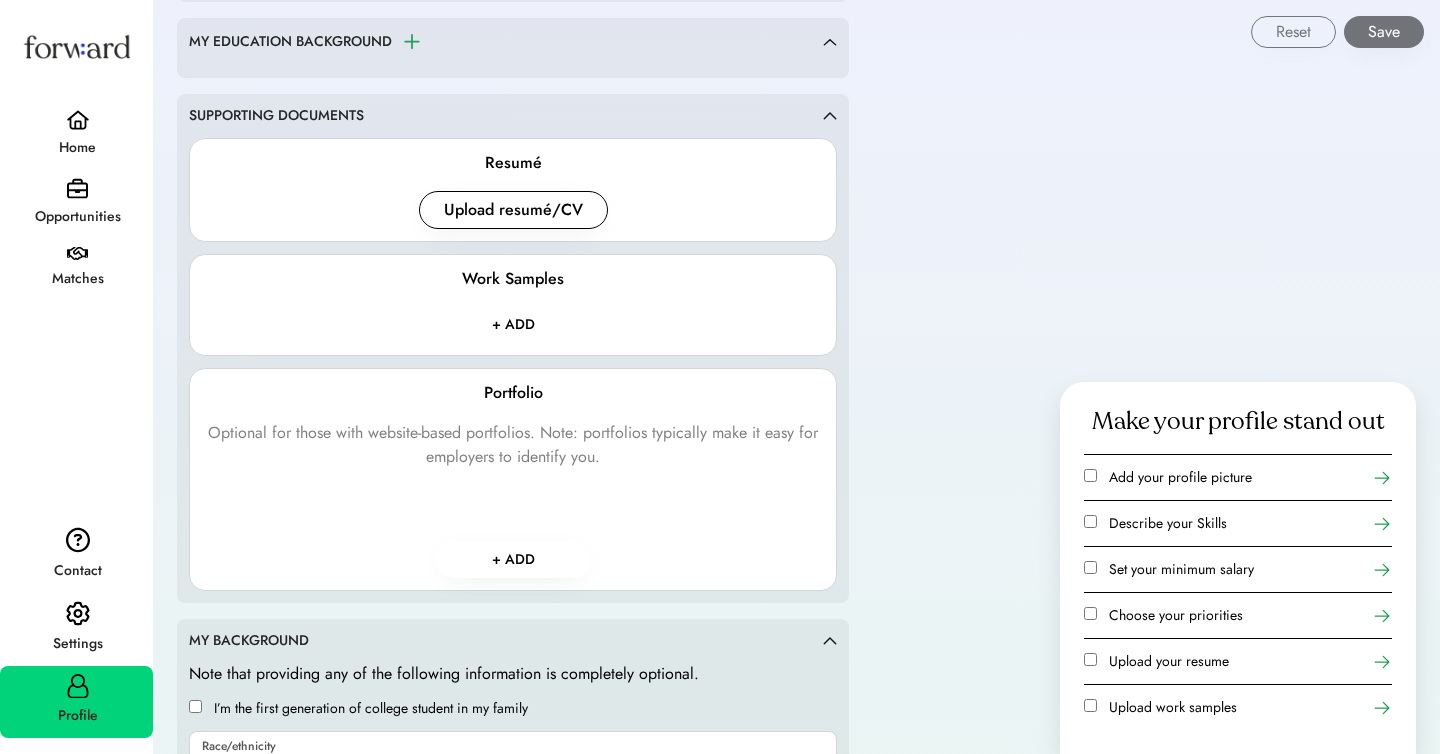scroll, scrollTop: 1919, scrollLeft: 0, axis: vertical 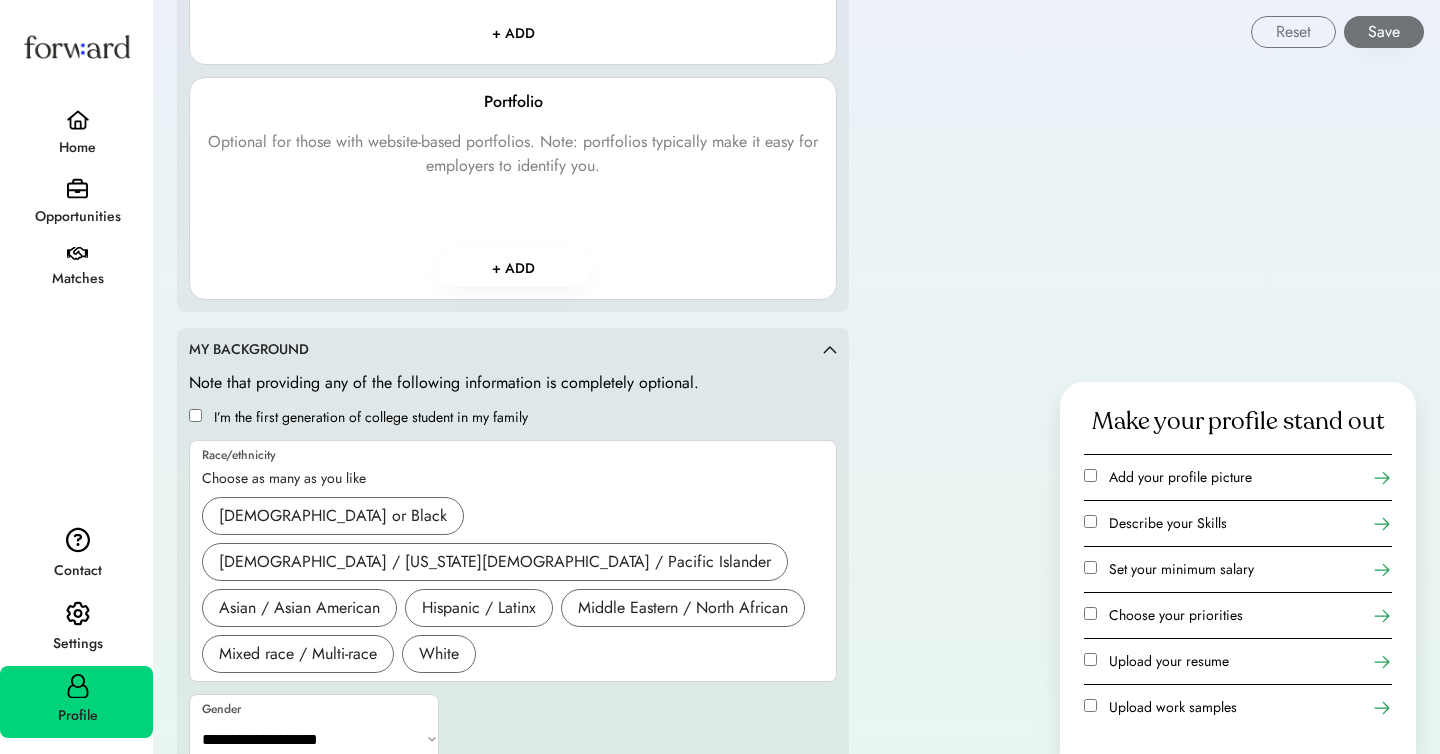 click at bounding box center [78, 614] 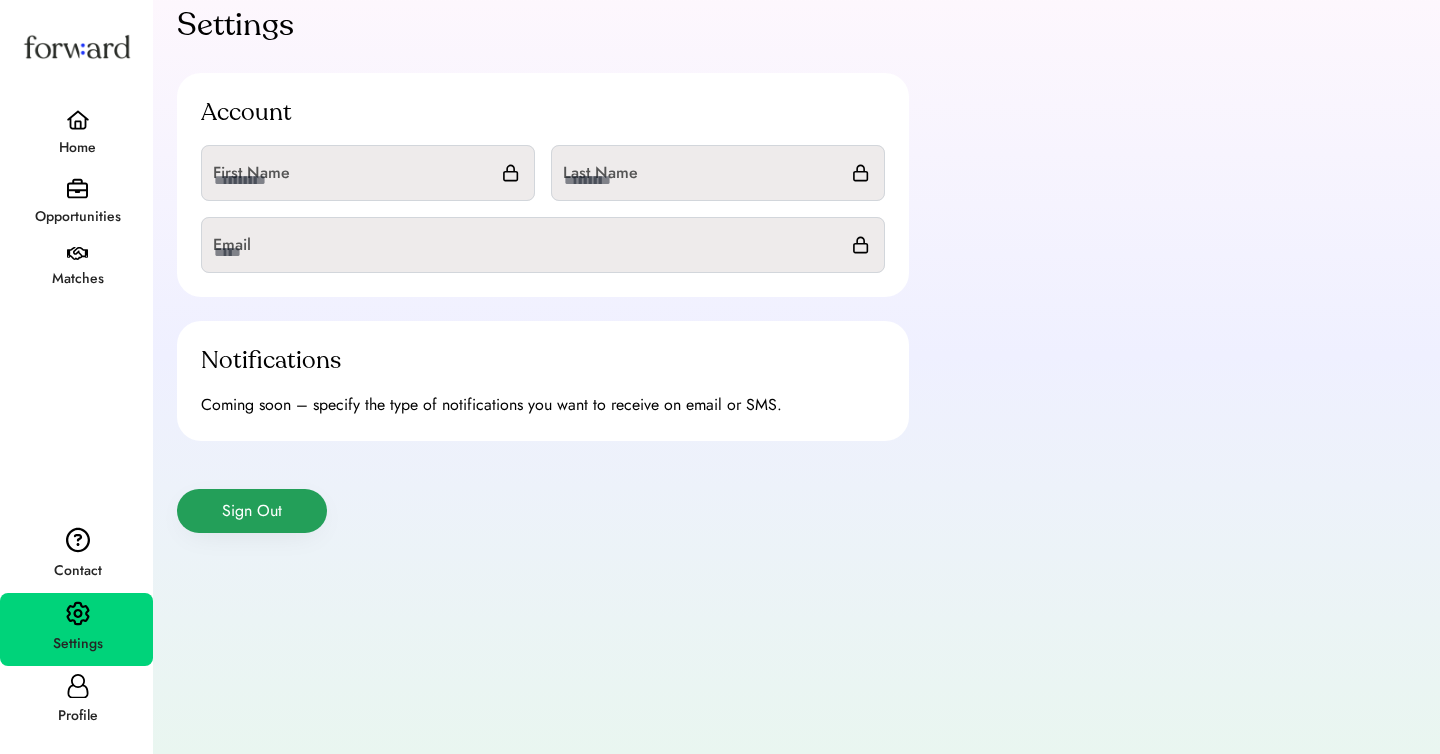click on "Sign Out" at bounding box center [252, 511] 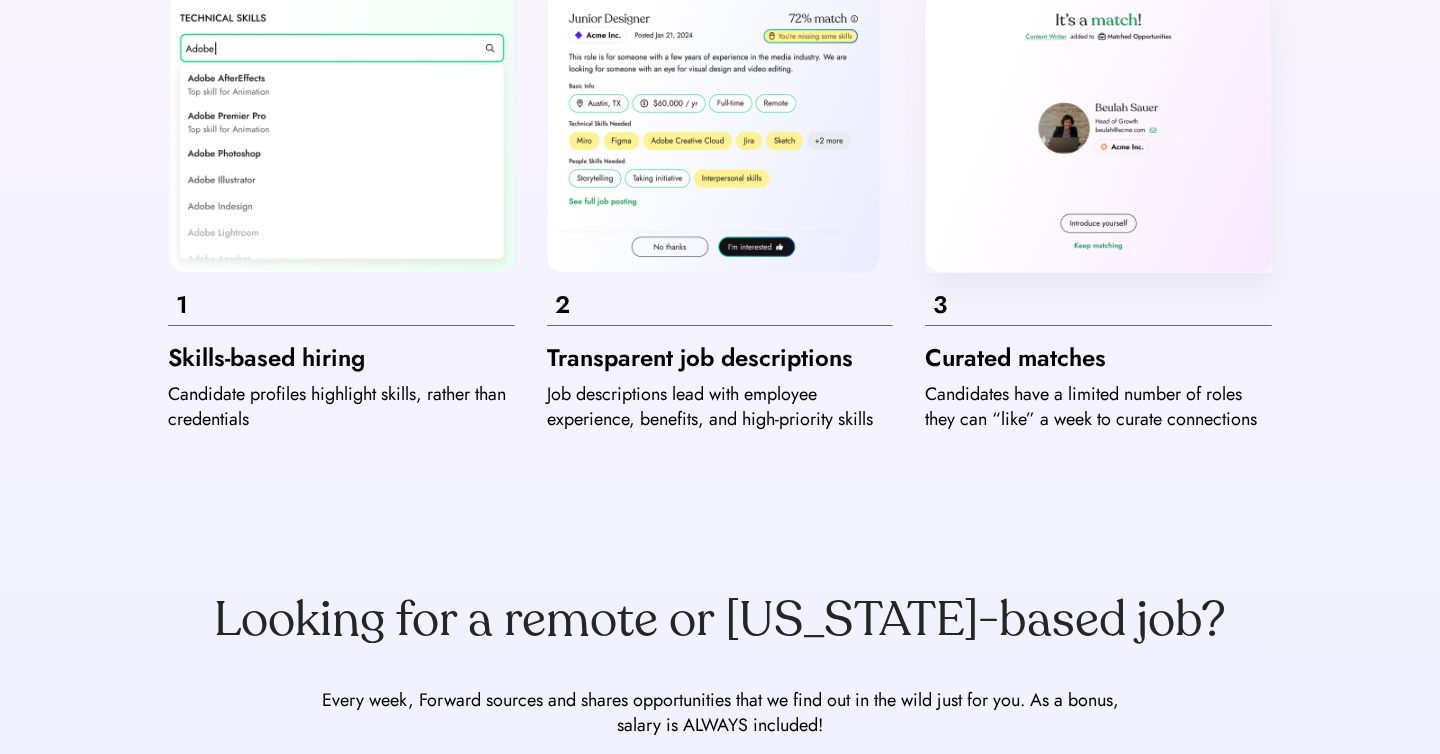 scroll, scrollTop: 871, scrollLeft: 0, axis: vertical 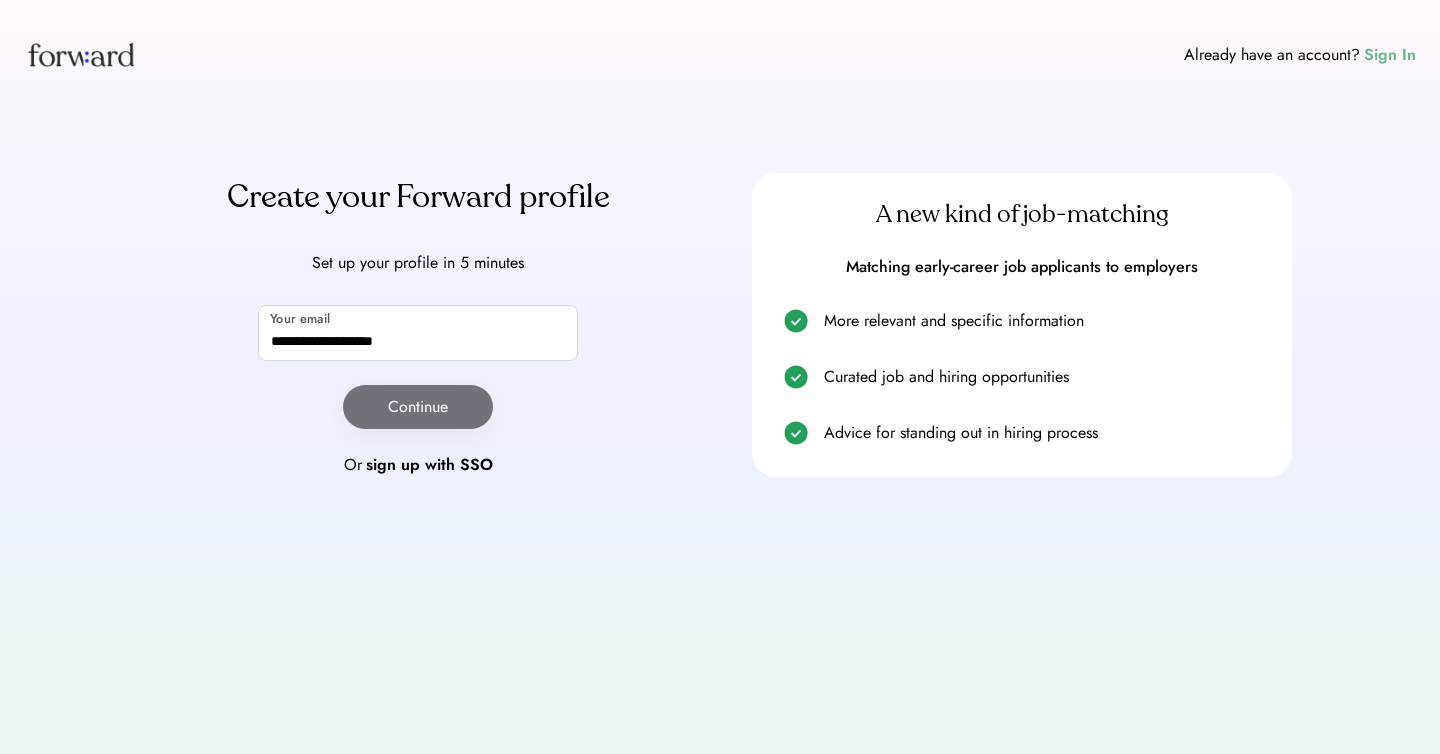 click on "Sign In" at bounding box center [1390, 55] 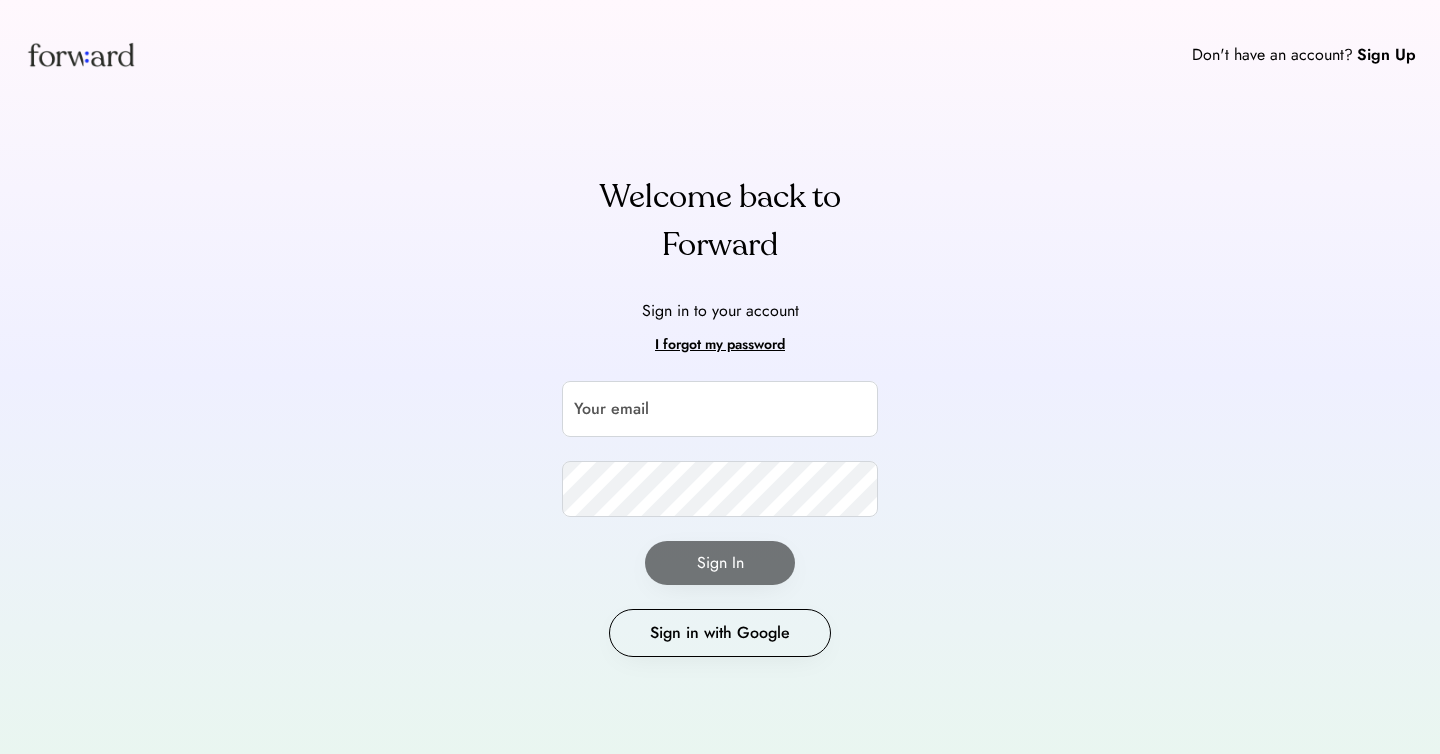 scroll, scrollTop: 0, scrollLeft: 0, axis: both 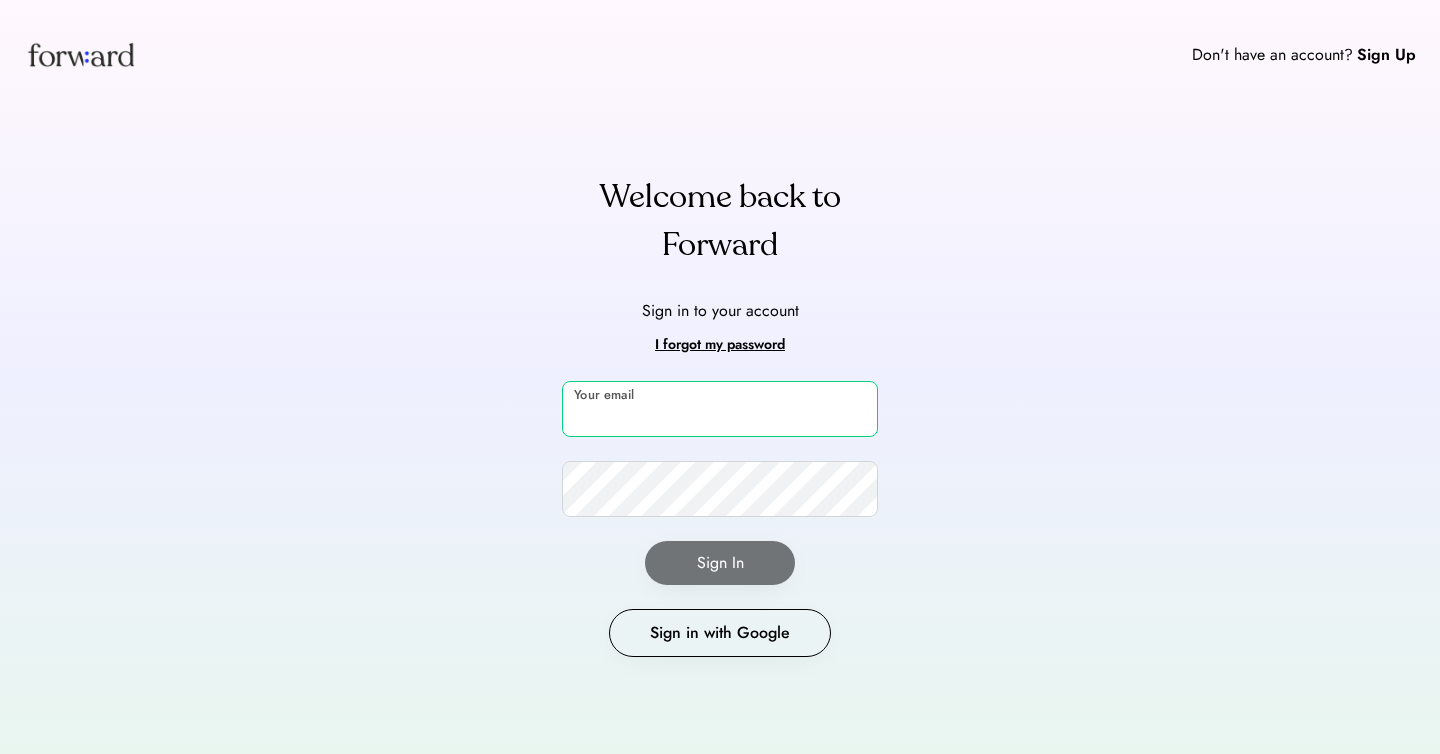 click at bounding box center [720, 409] 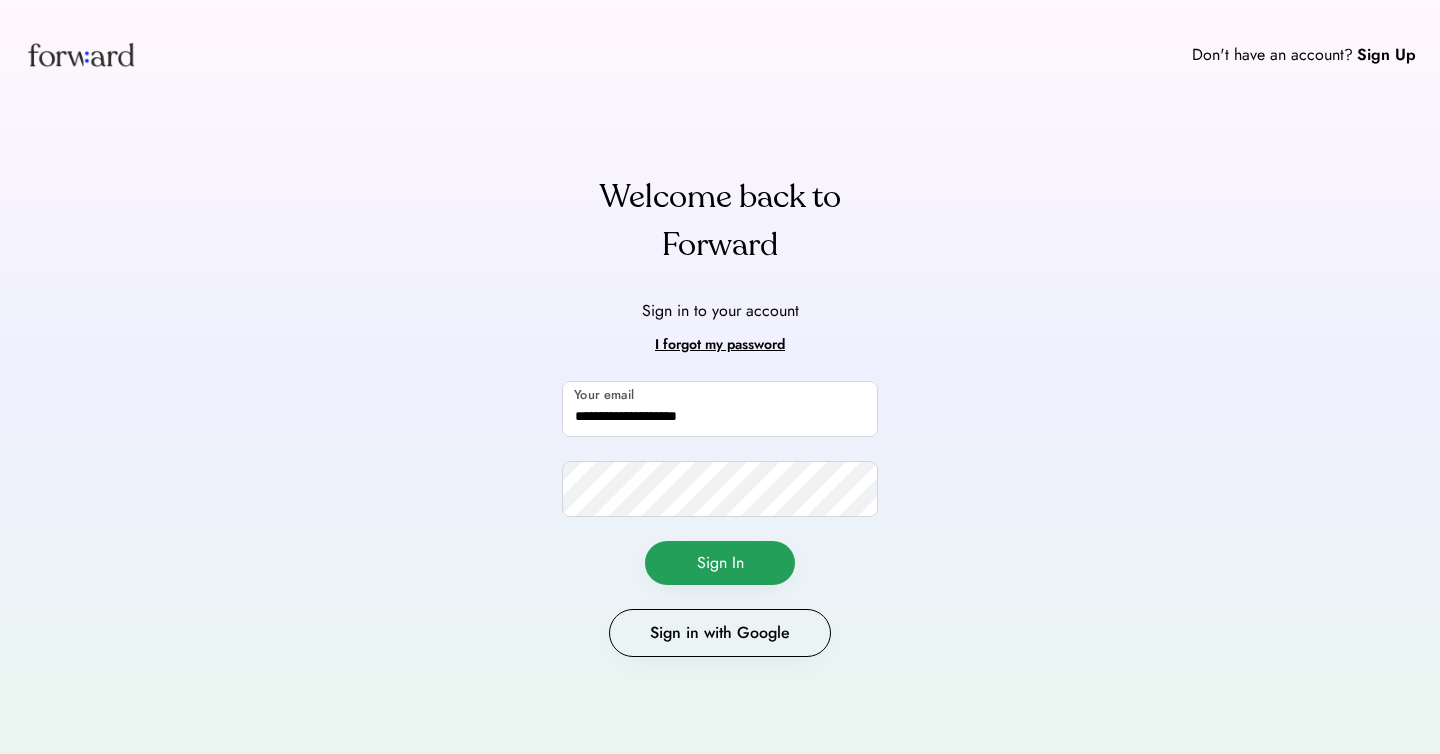 click on "Sign In" at bounding box center (720, 563) 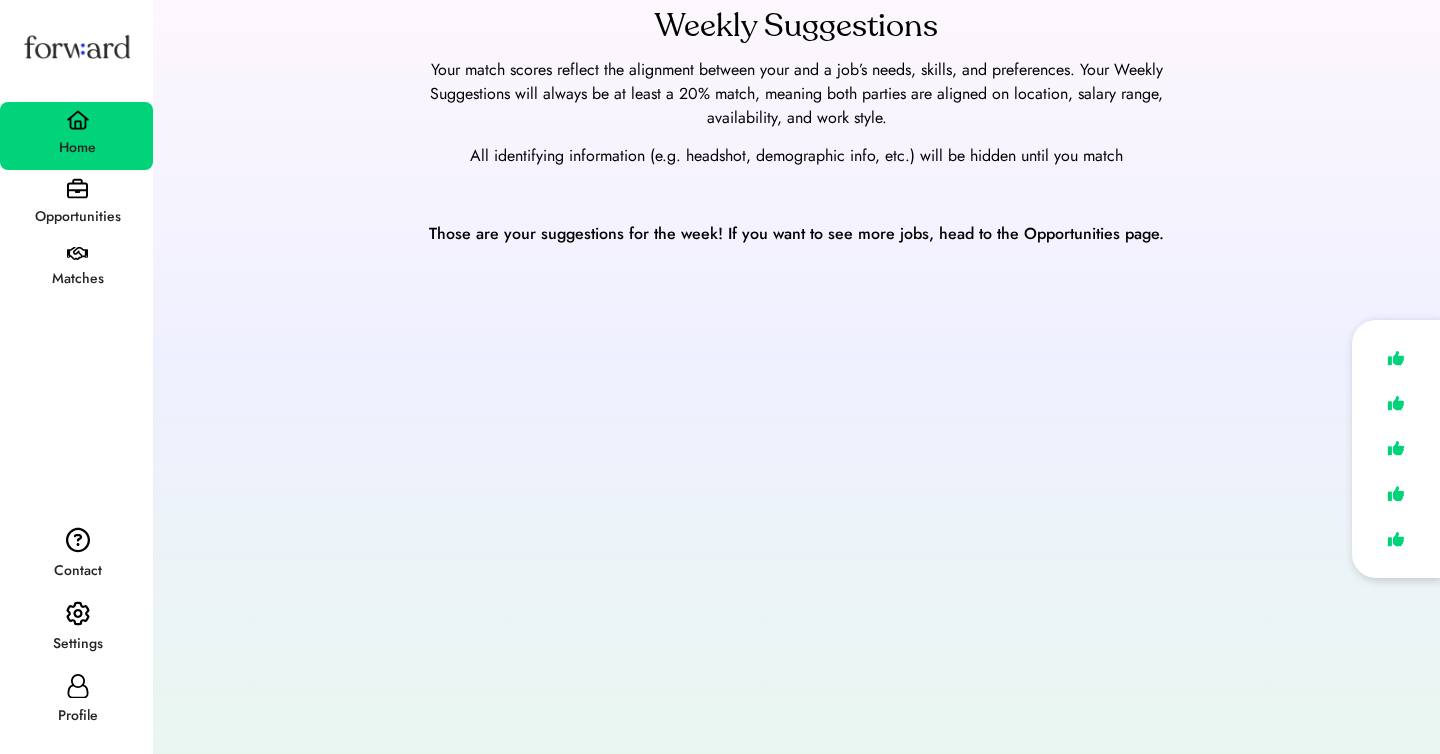 scroll, scrollTop: 46, scrollLeft: 0, axis: vertical 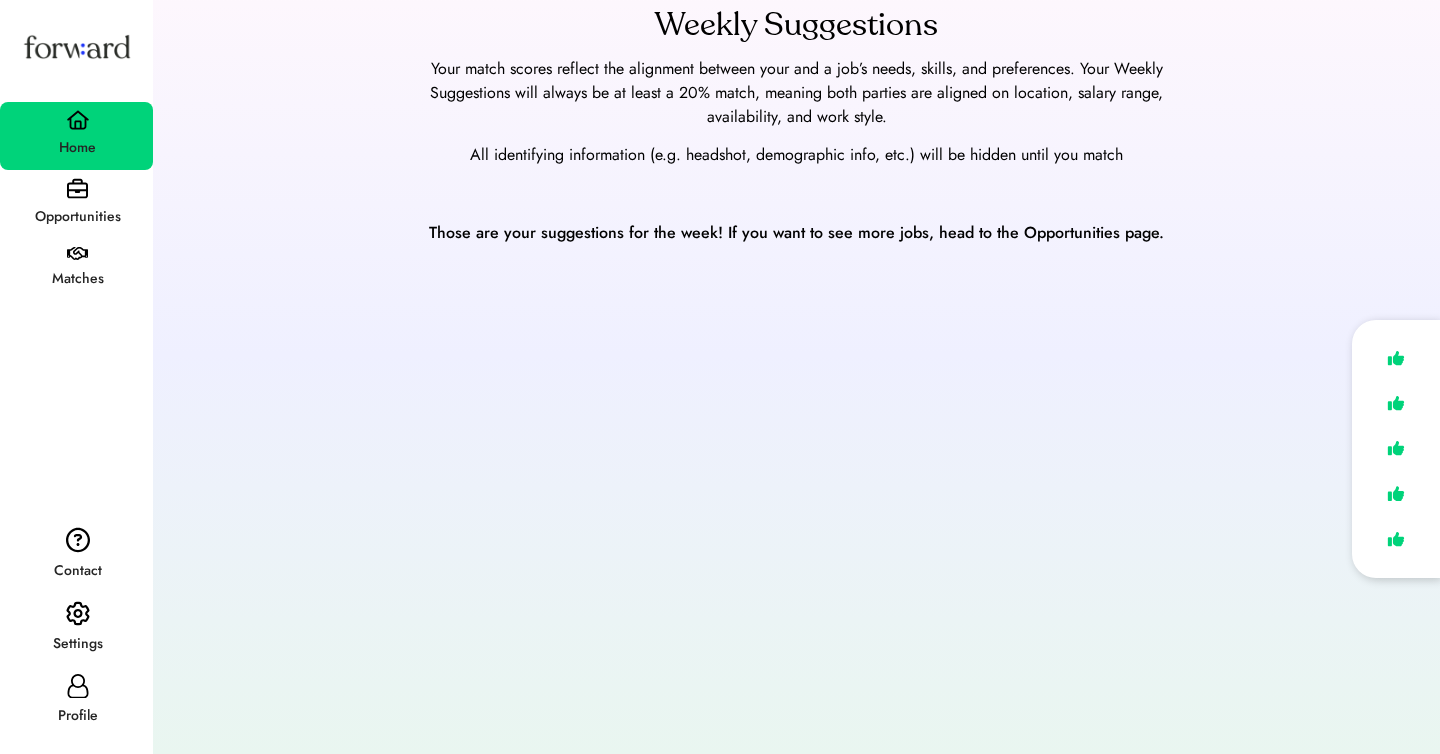 click on "Opportunities" at bounding box center (77, 217) 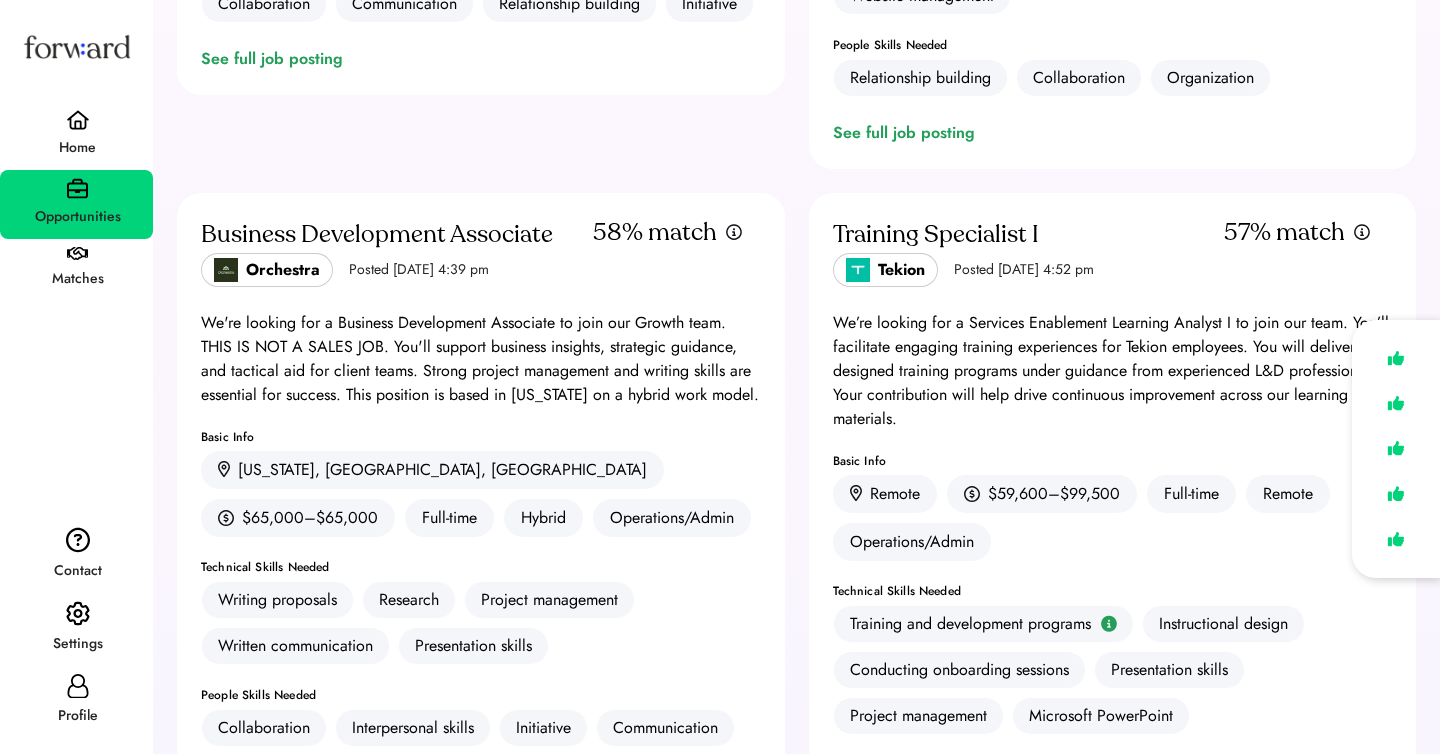 scroll, scrollTop: 490, scrollLeft: 0, axis: vertical 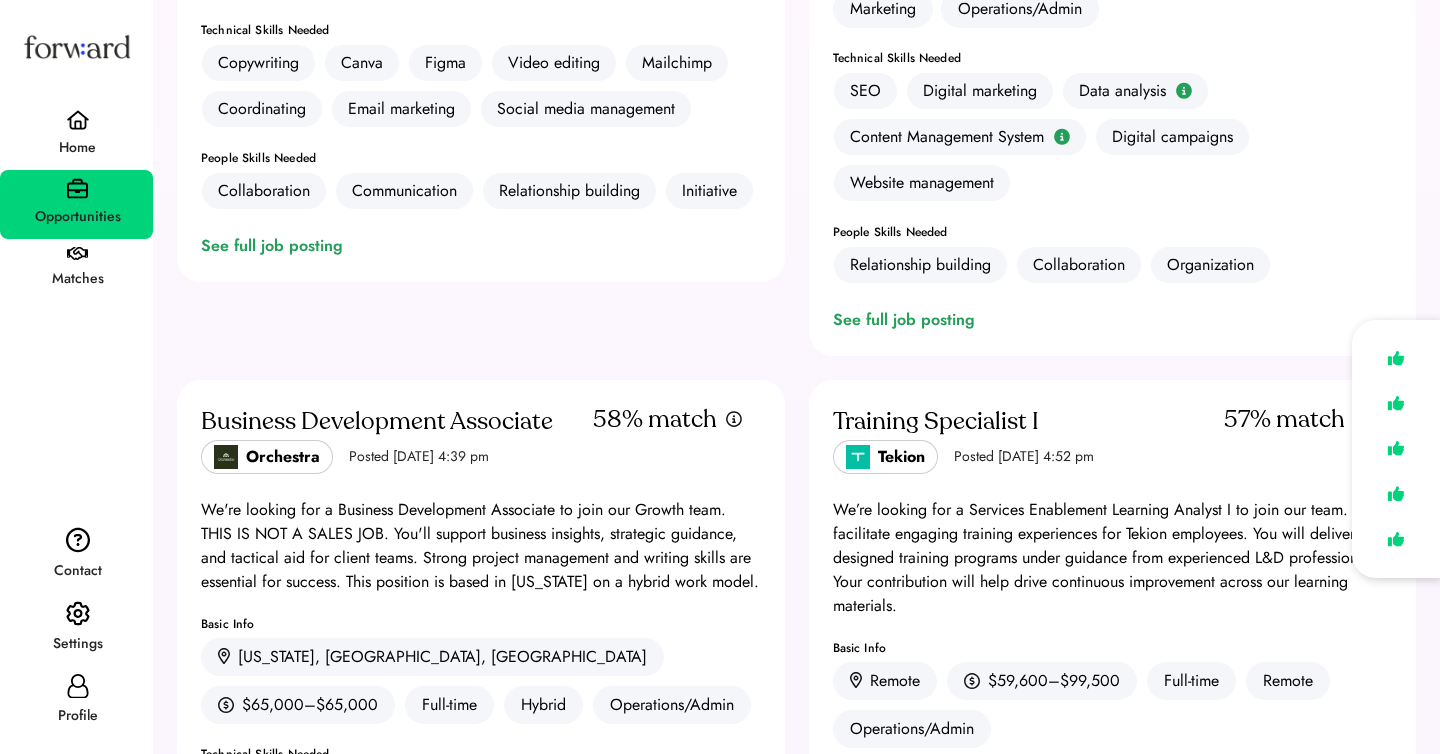 click at bounding box center [1396, 449] 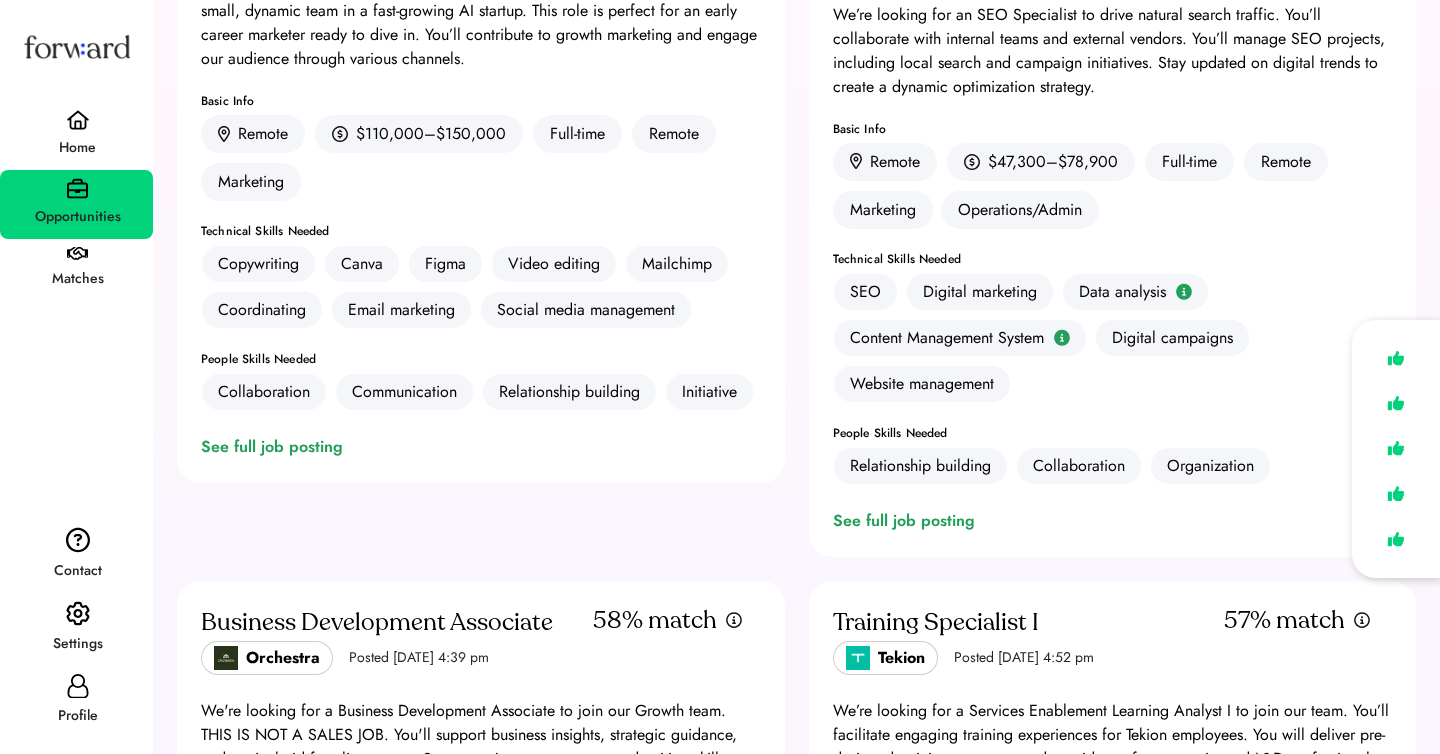 scroll, scrollTop: 0, scrollLeft: 0, axis: both 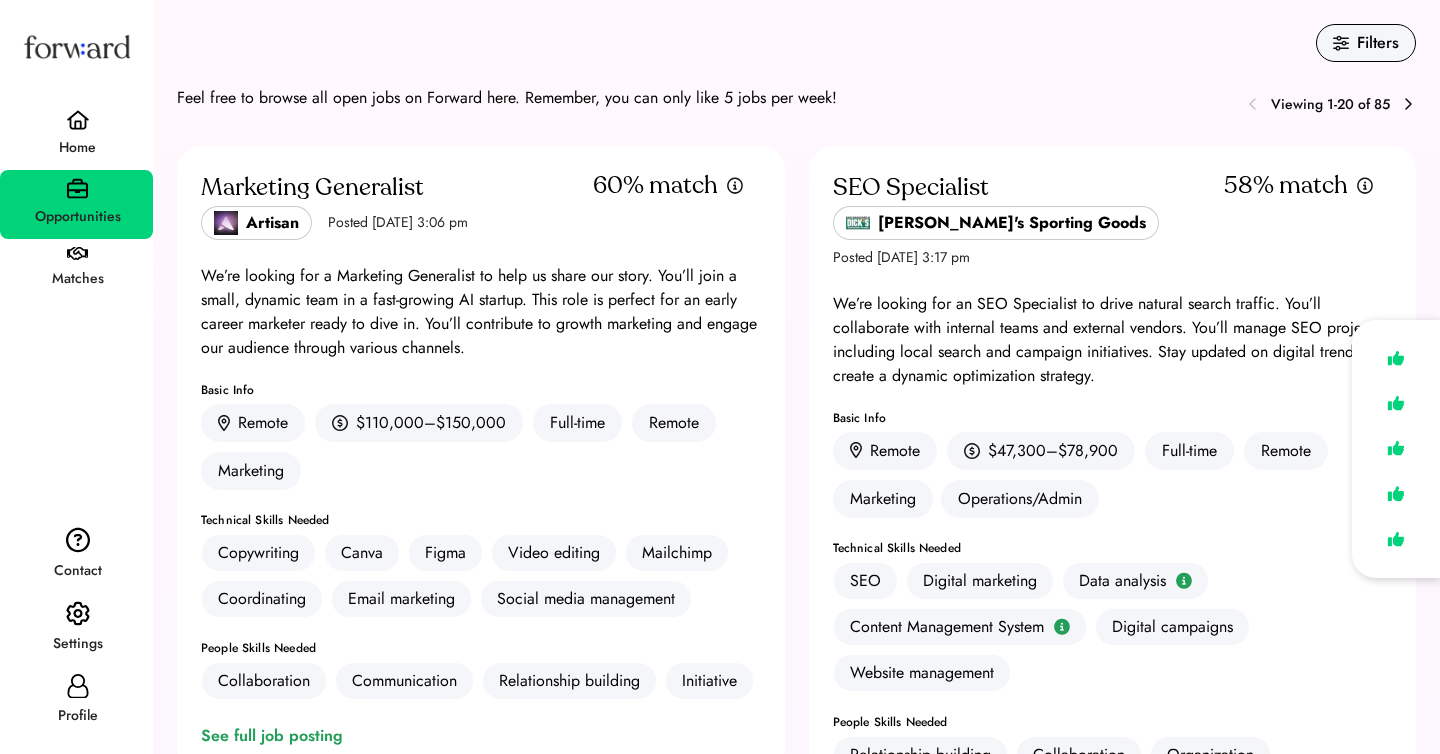 click on "Matches" at bounding box center (76, 270) 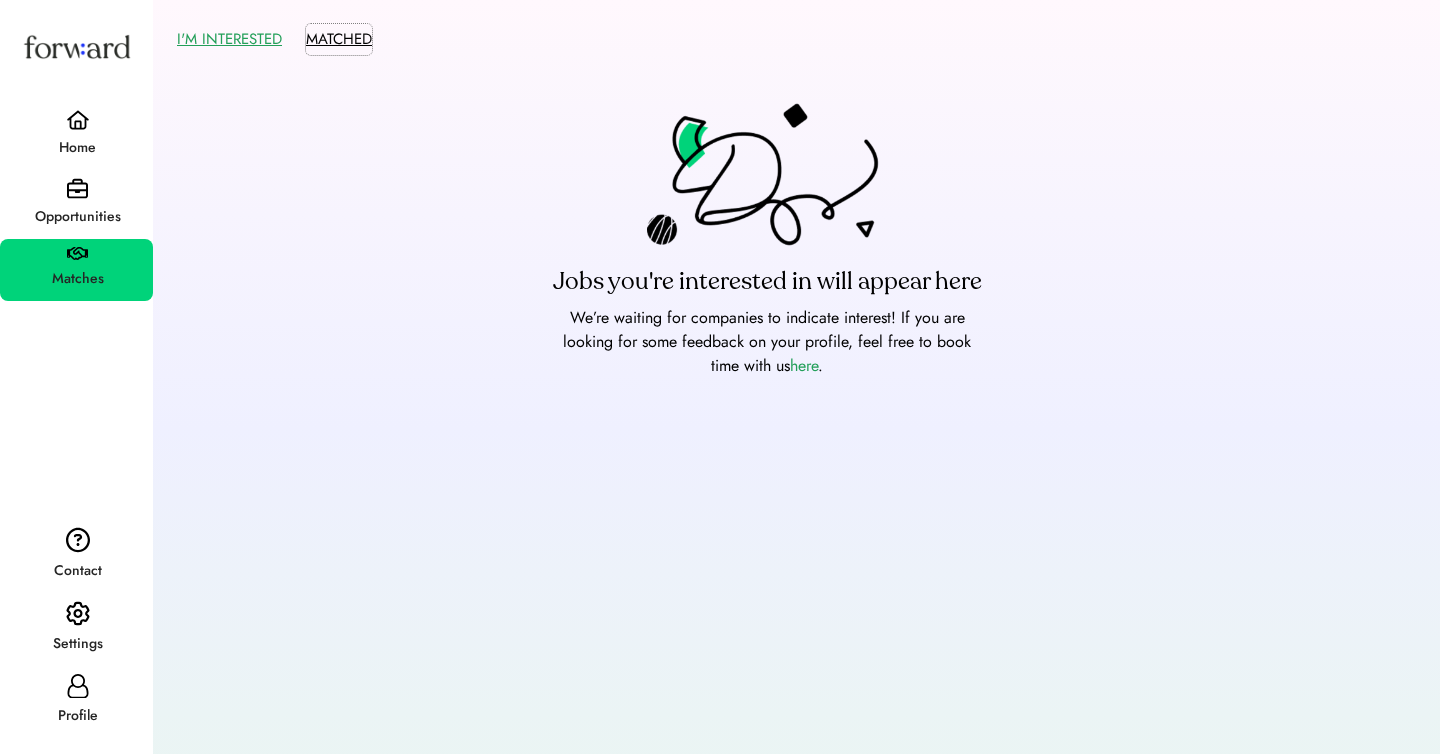 click on "MATCHED" at bounding box center [339, 39] 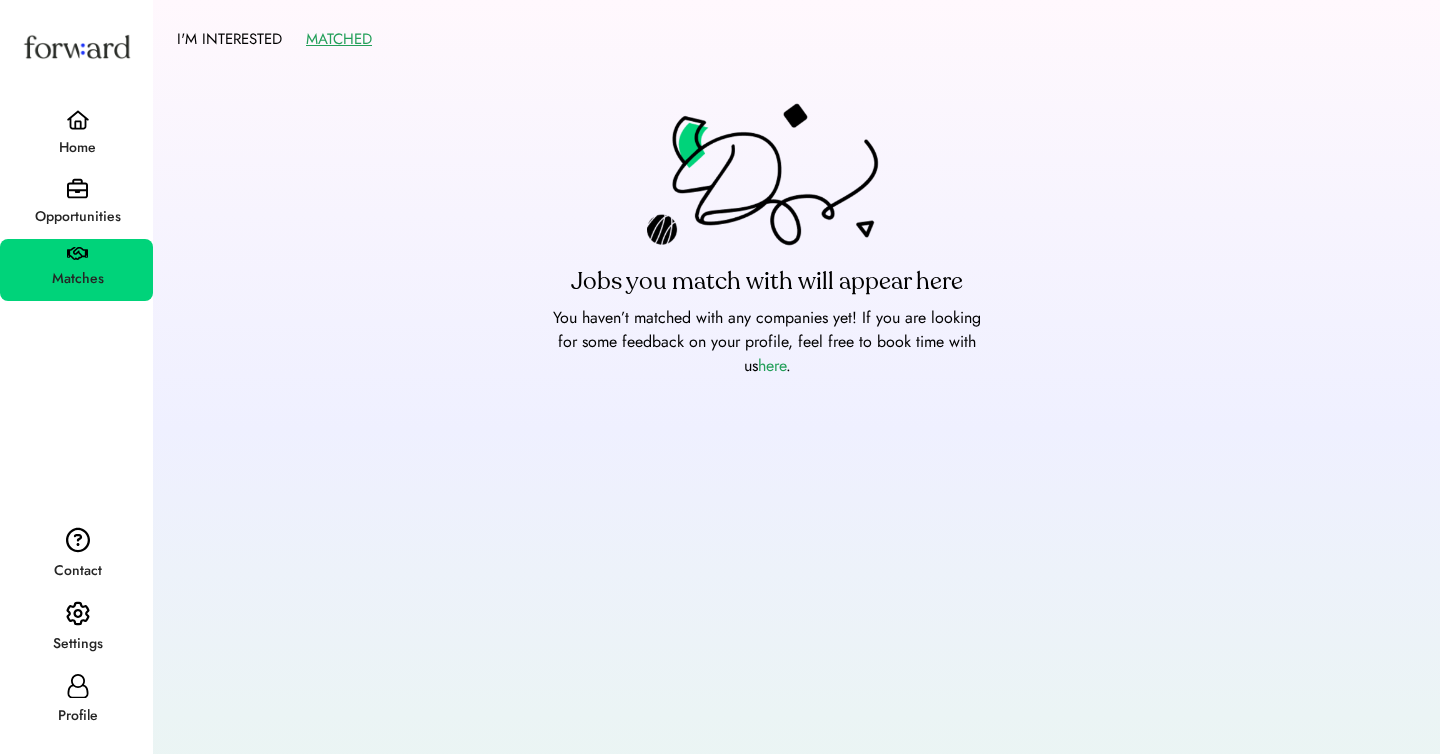 click on "Jobs you match with will appear here You haven’t matched with any companies yet! If you are looking for some feedback on your profile, feel free to book time with us  here ." at bounding box center [767, 456] 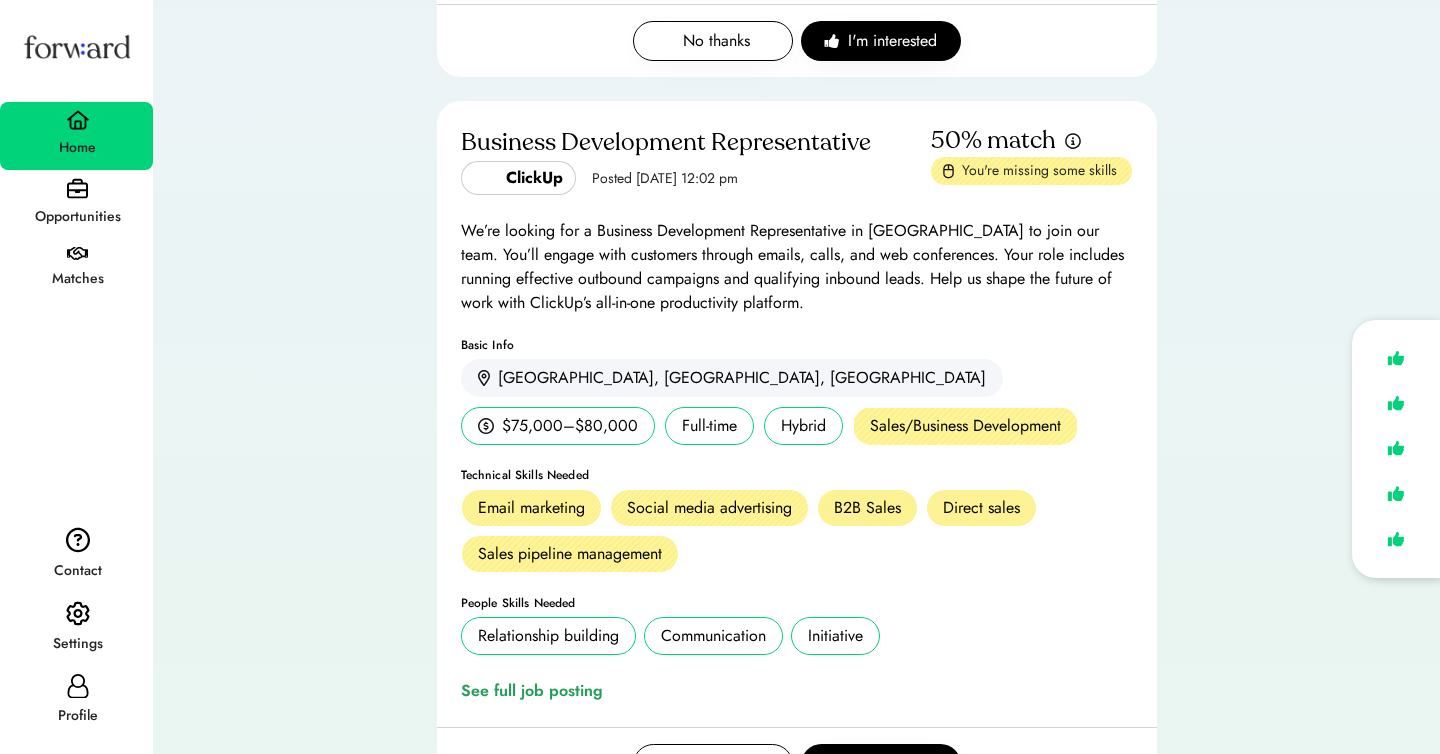 scroll, scrollTop: 3086, scrollLeft: 0, axis: vertical 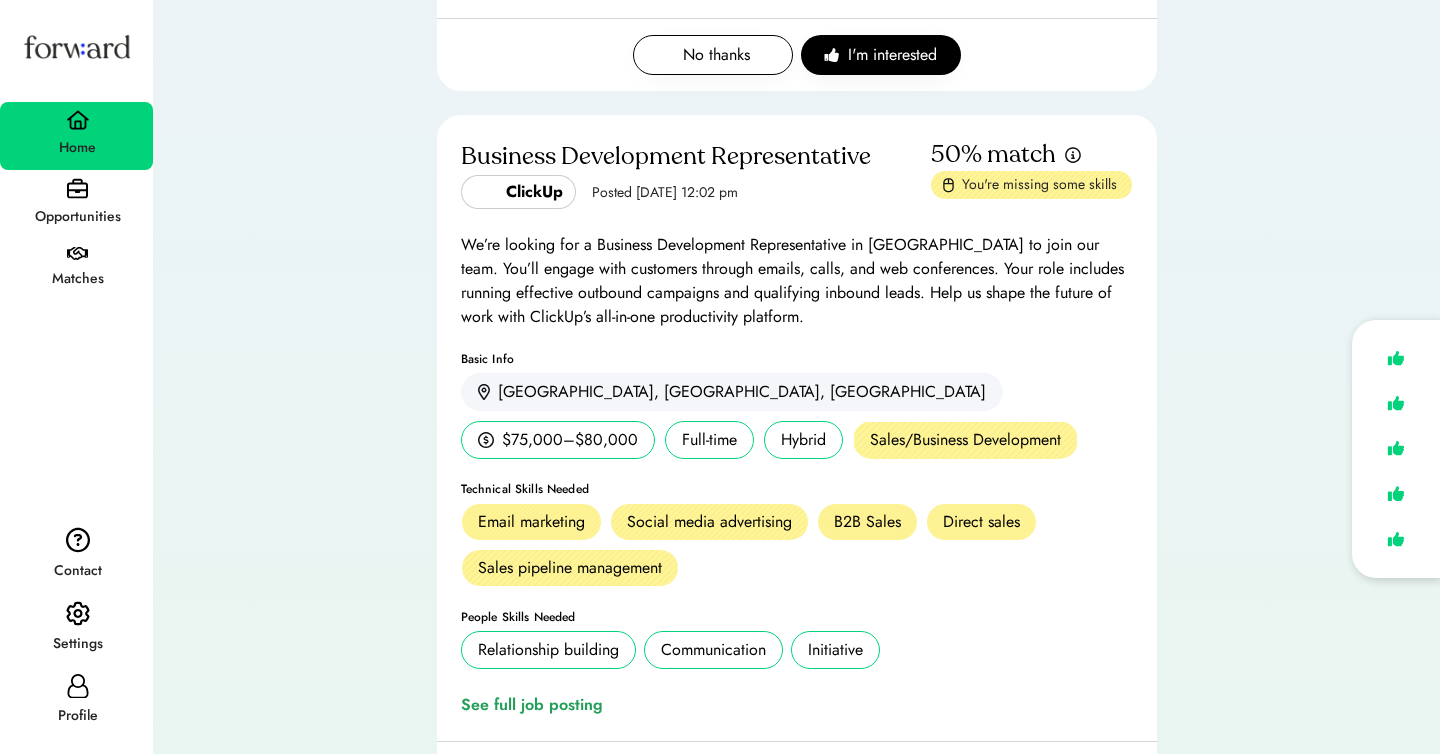 drag, startPoint x: 746, startPoint y: 705, endPoint x: 756, endPoint y: 674, distance: 32.572994 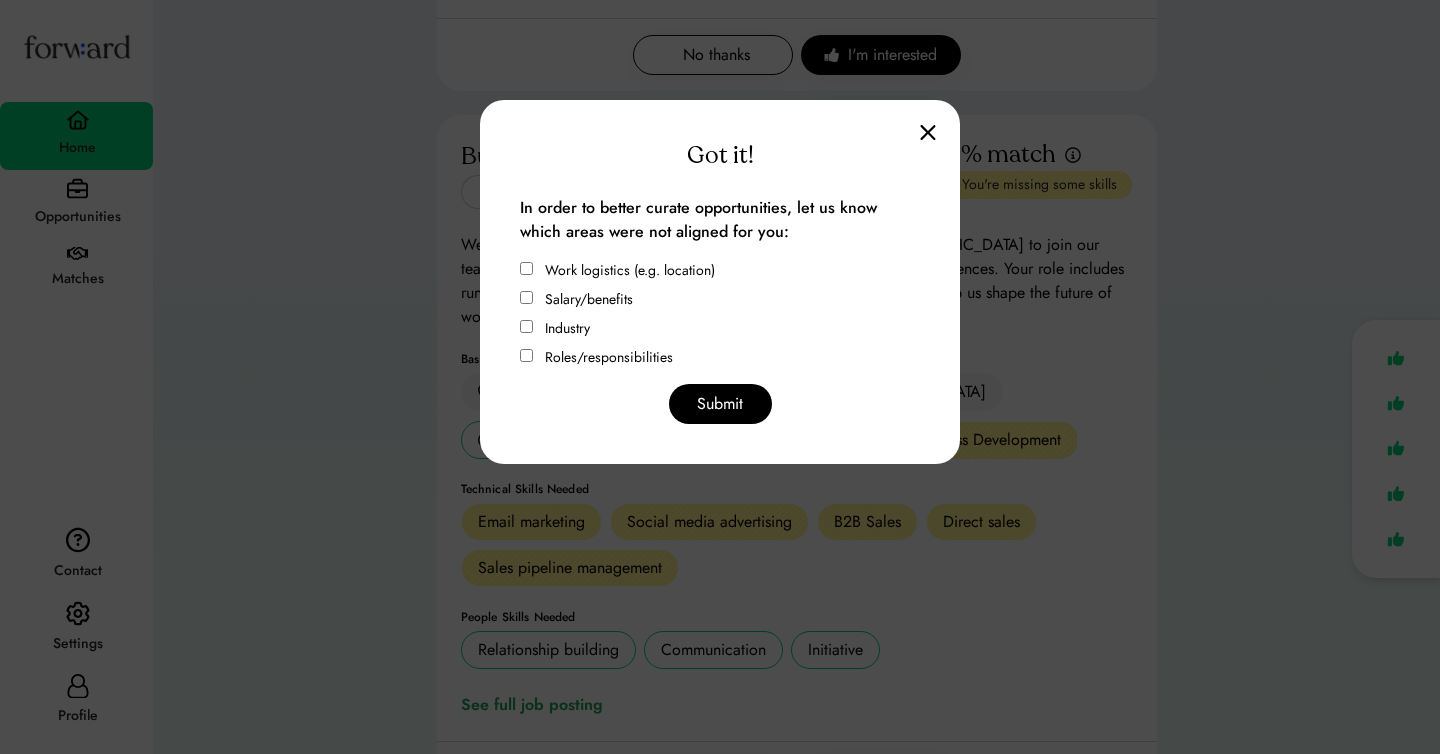 click on "Work logistics (e.g. location)" at bounding box center (630, 270) 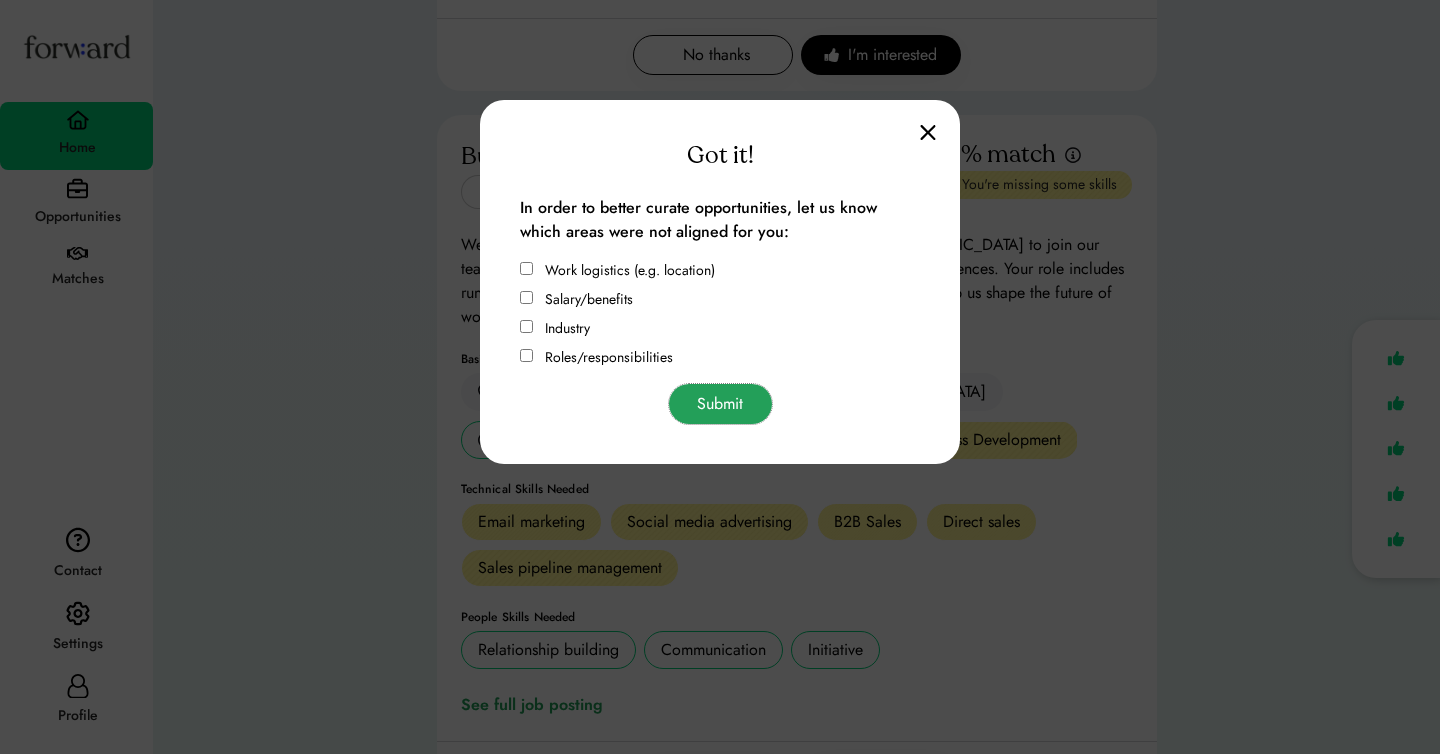click on "Submit" at bounding box center (720, 404) 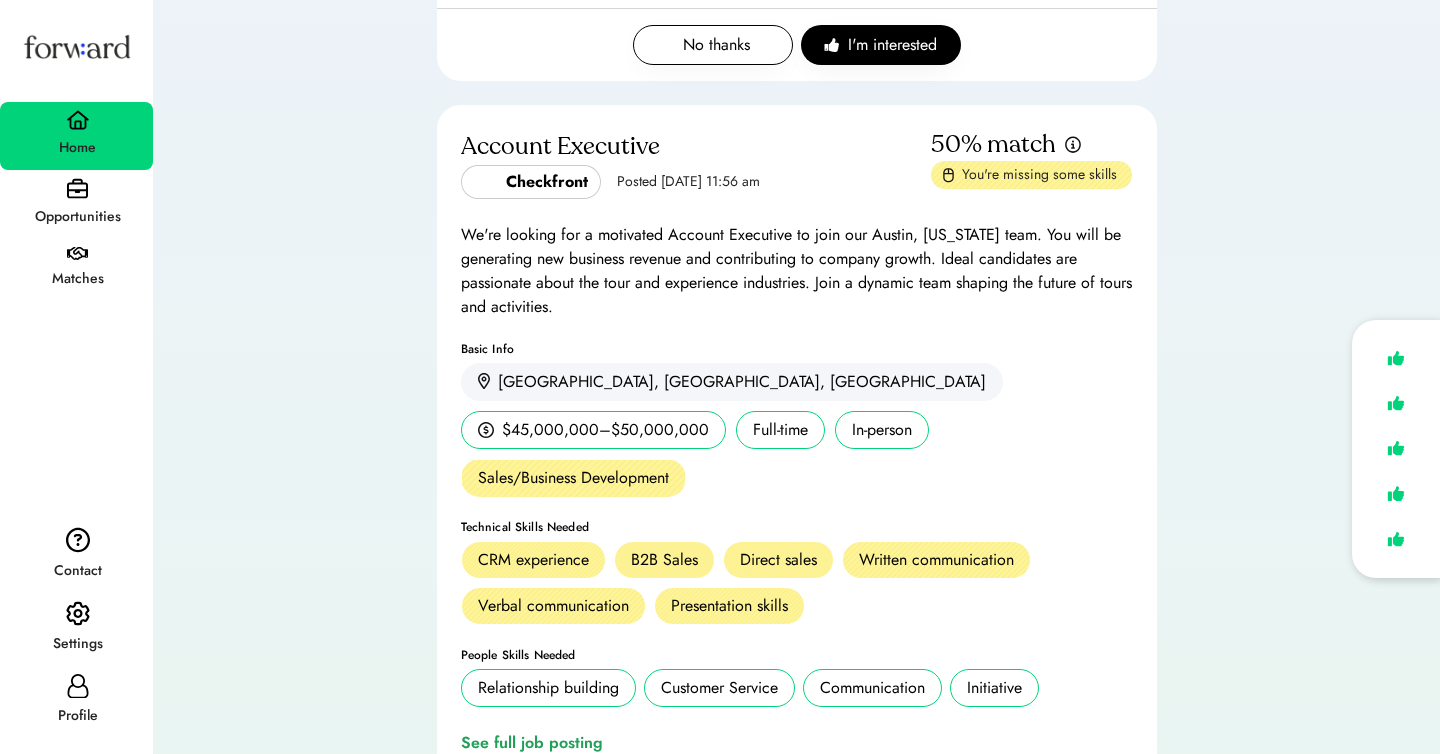 scroll, scrollTop: 2320, scrollLeft: 0, axis: vertical 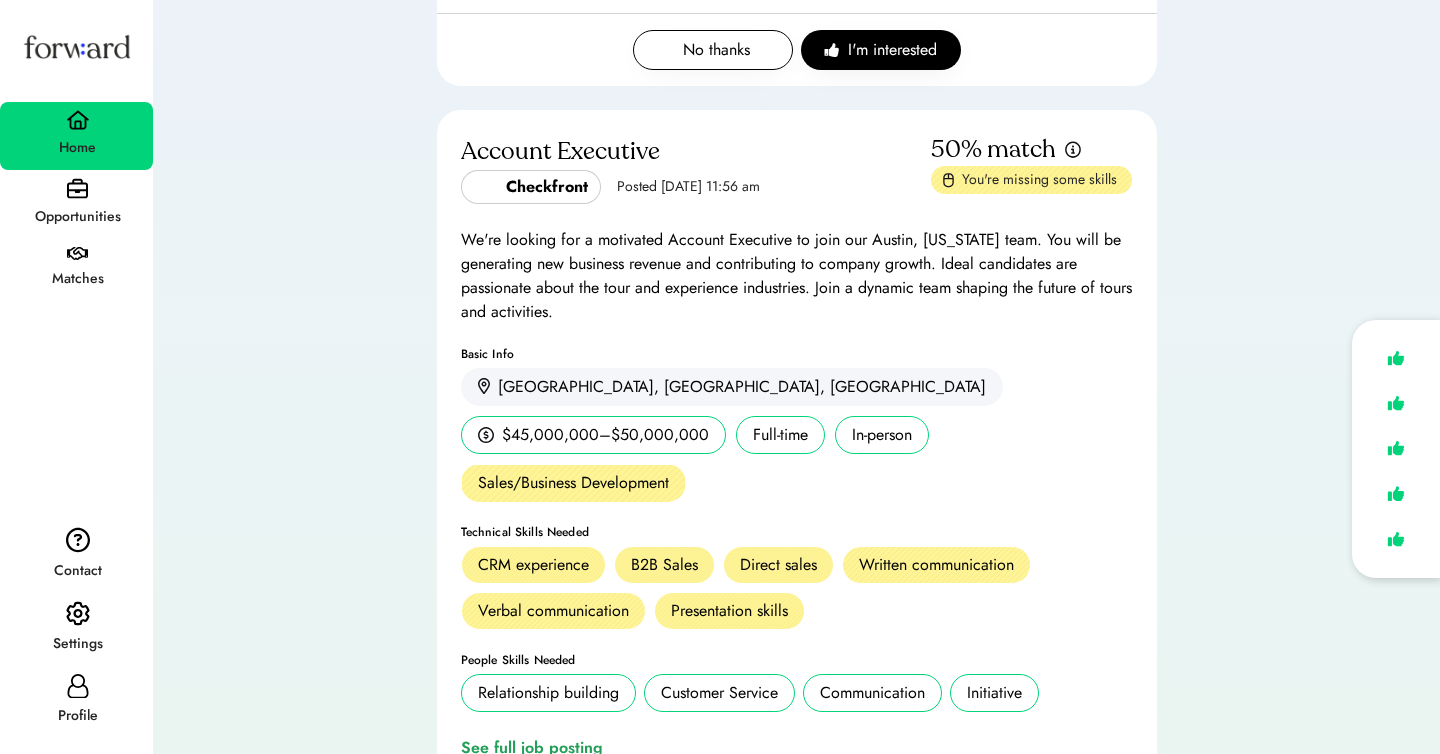 click on "You're missing some skills" at bounding box center [1041, 180] 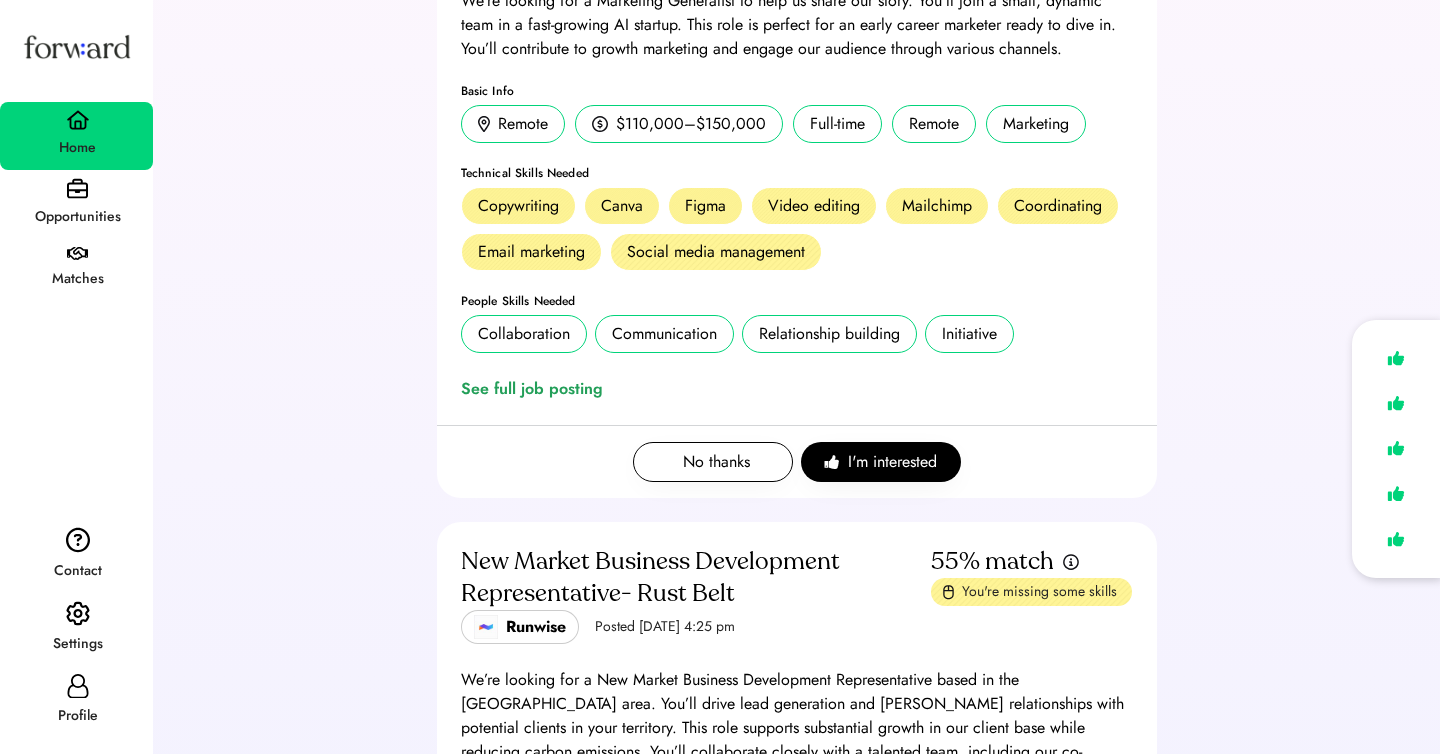 scroll, scrollTop: 0, scrollLeft: 0, axis: both 